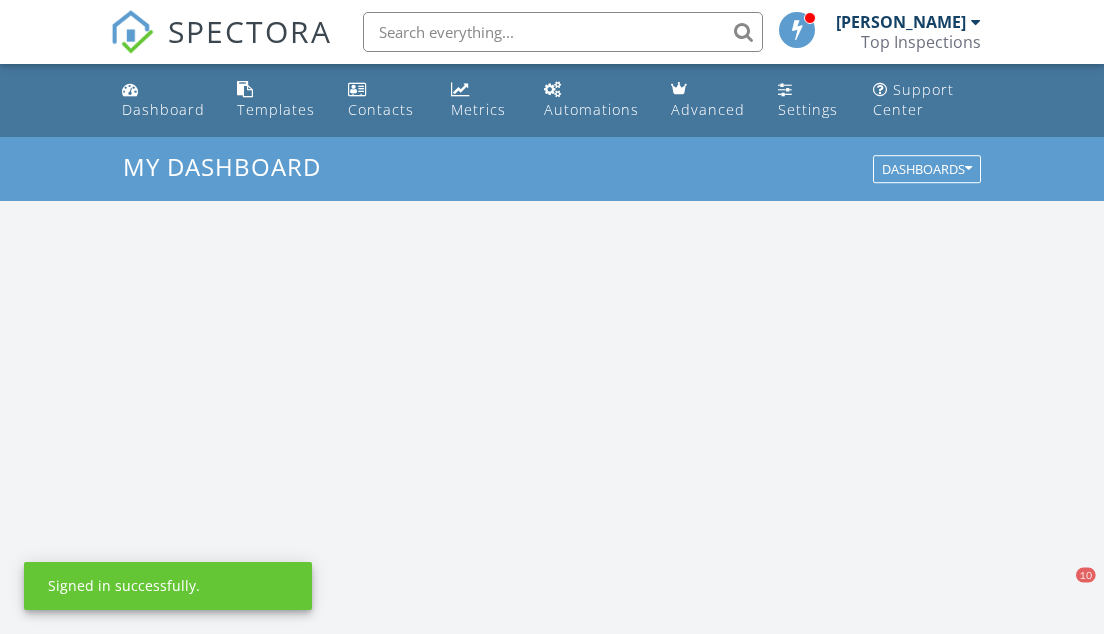 scroll, scrollTop: 0, scrollLeft: 0, axis: both 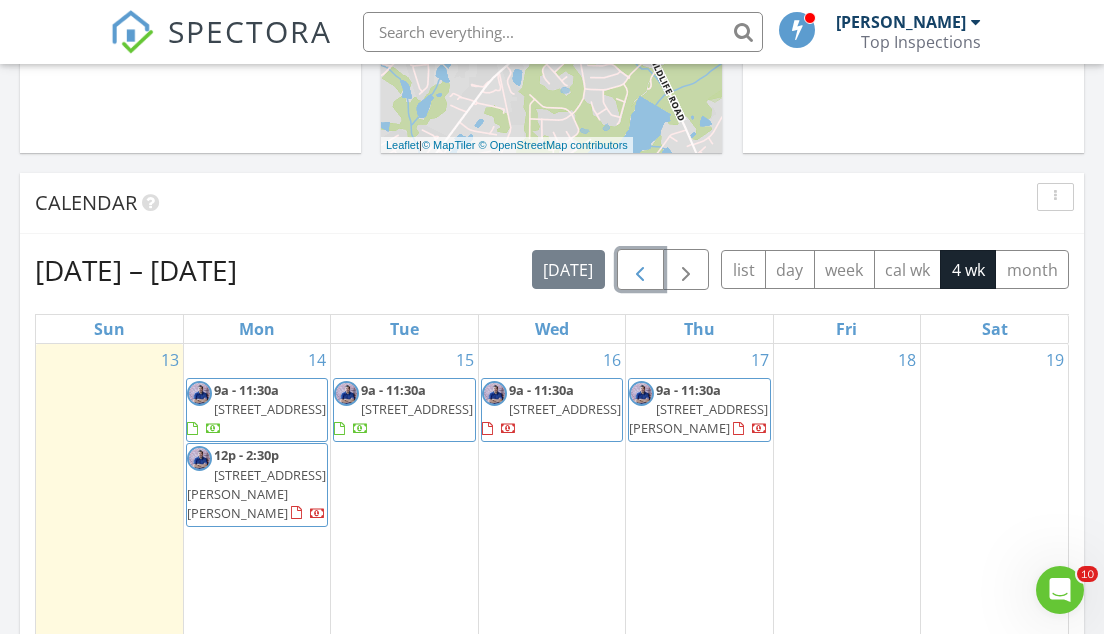 click at bounding box center (640, 270) 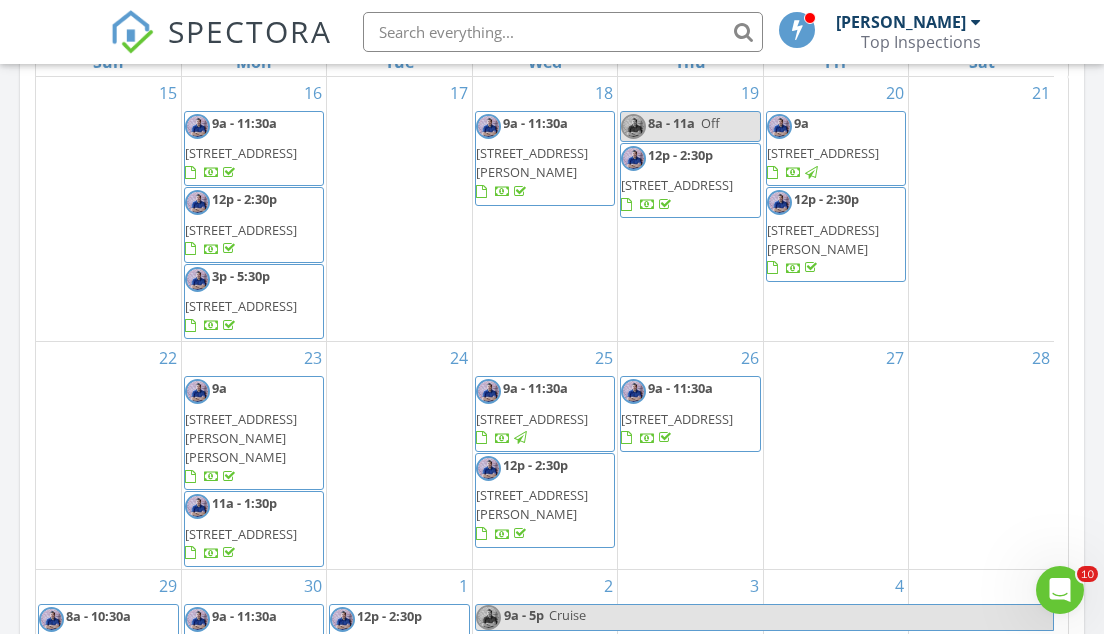 scroll, scrollTop: 909, scrollLeft: 0, axis: vertical 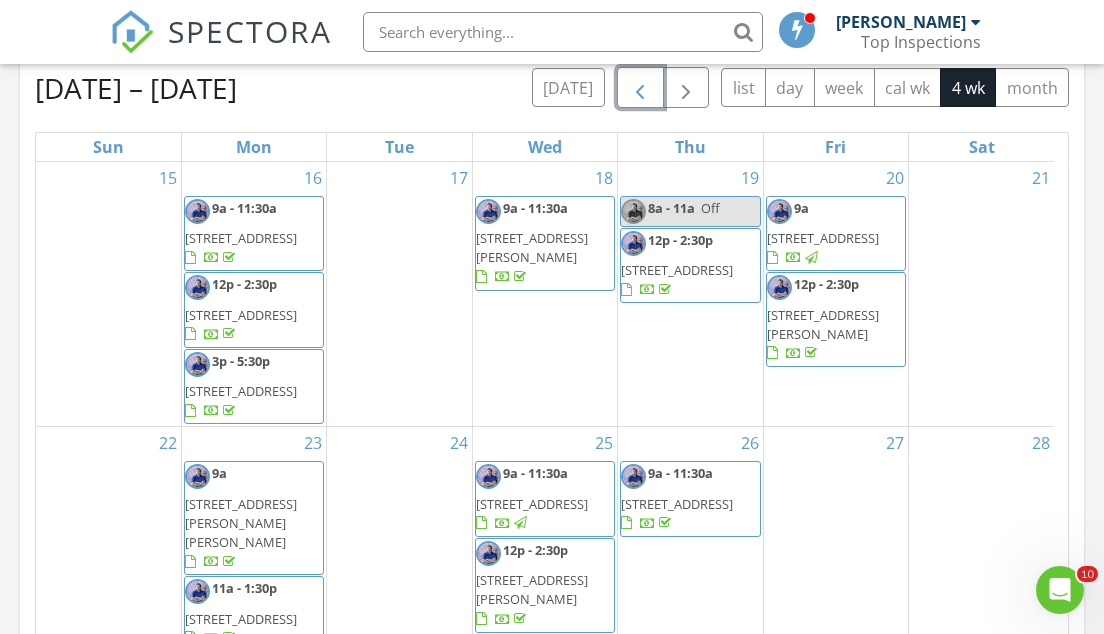 click at bounding box center (640, 88) 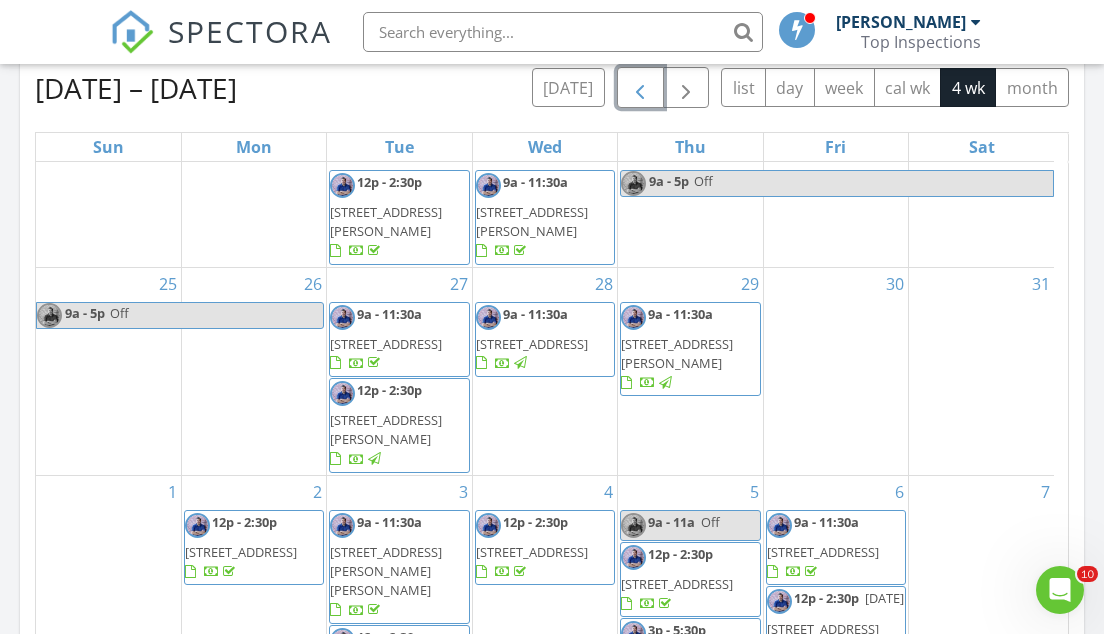 scroll, scrollTop: 46, scrollLeft: 0, axis: vertical 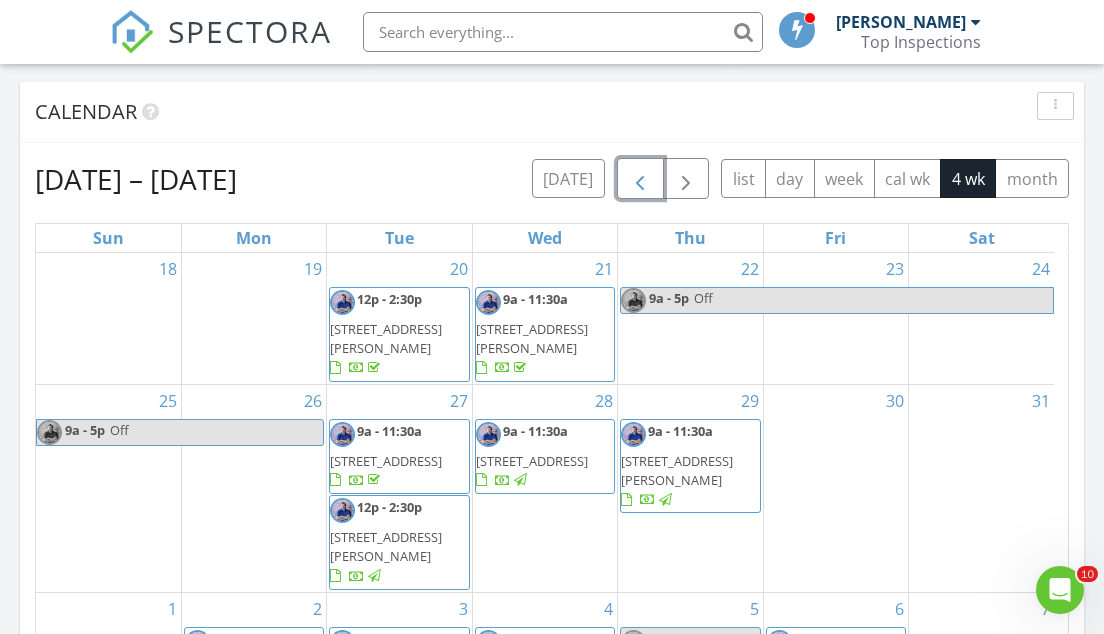 click at bounding box center (640, 179) 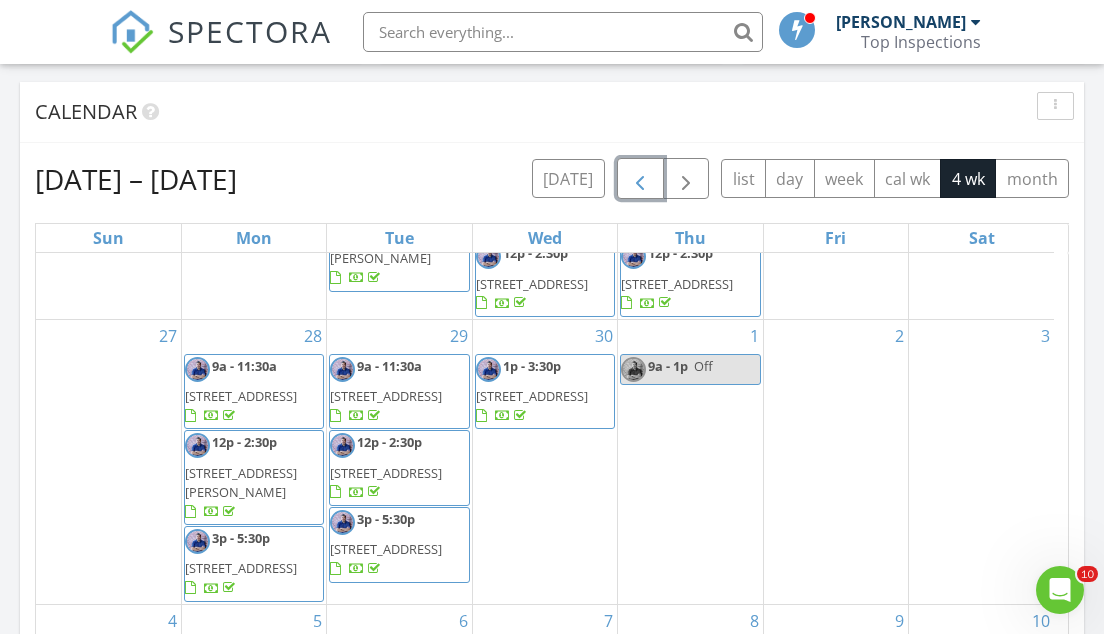scroll, scrollTop: 144, scrollLeft: 0, axis: vertical 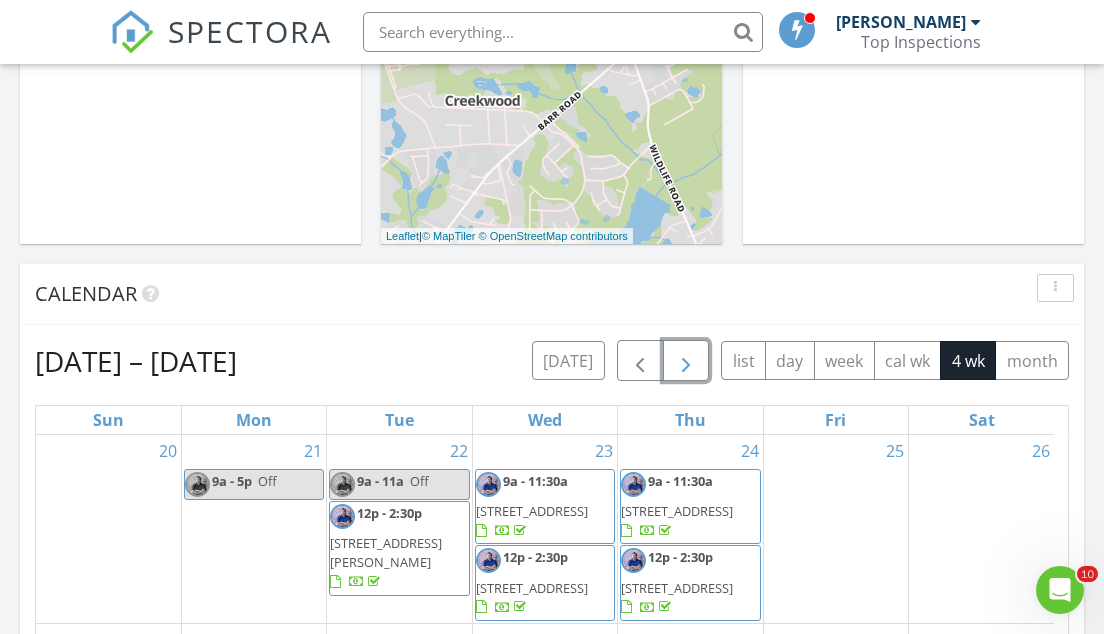 click at bounding box center [686, 361] 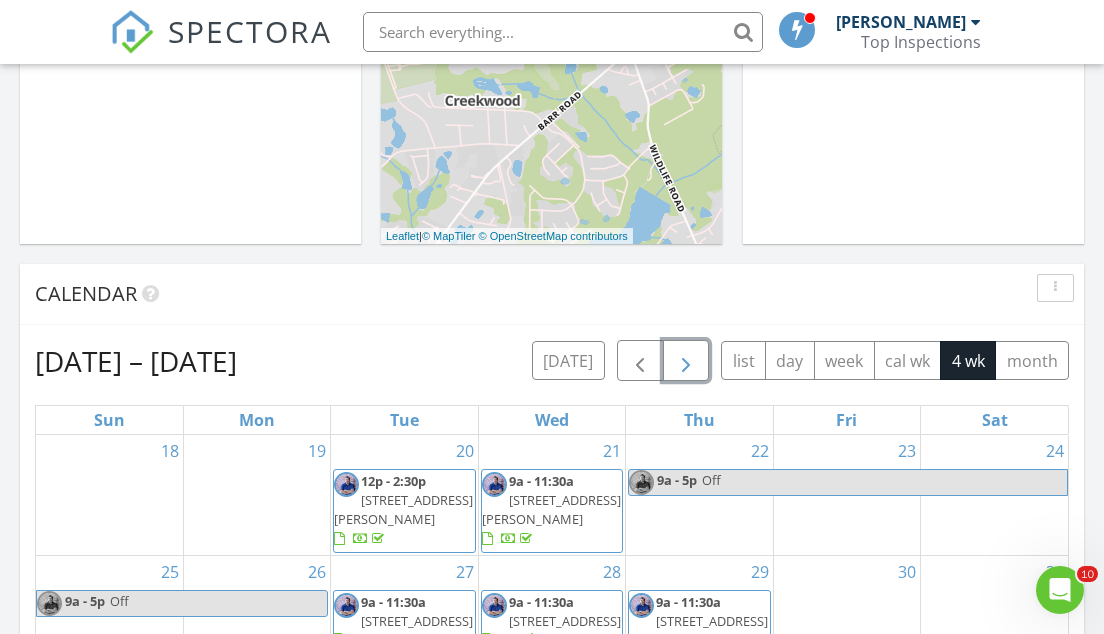 click at bounding box center [686, 361] 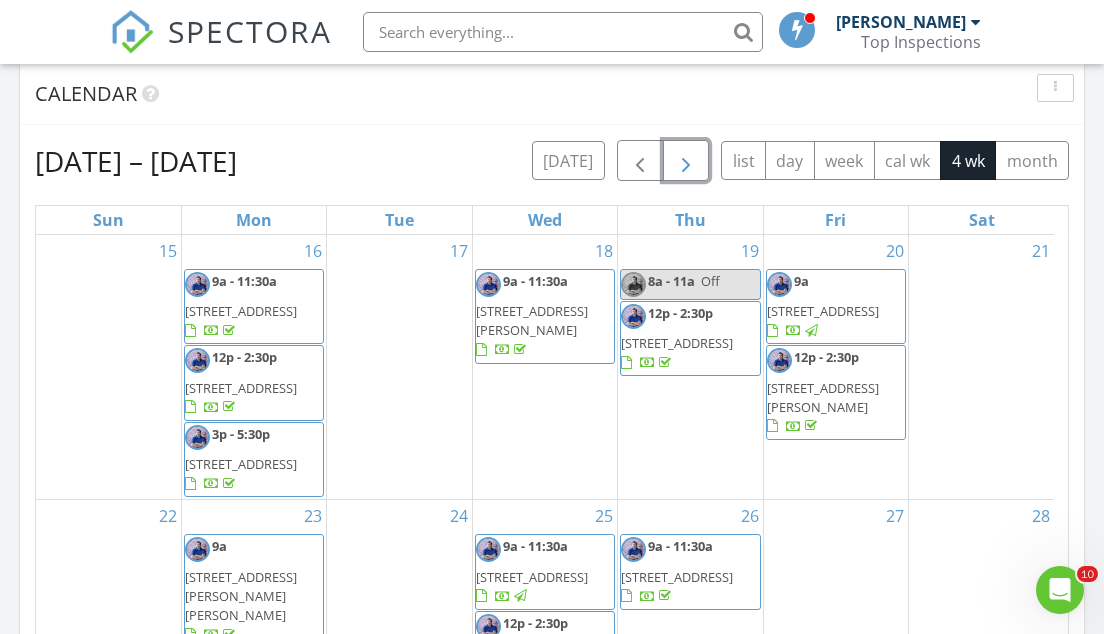 scroll, scrollTop: 818, scrollLeft: 0, axis: vertical 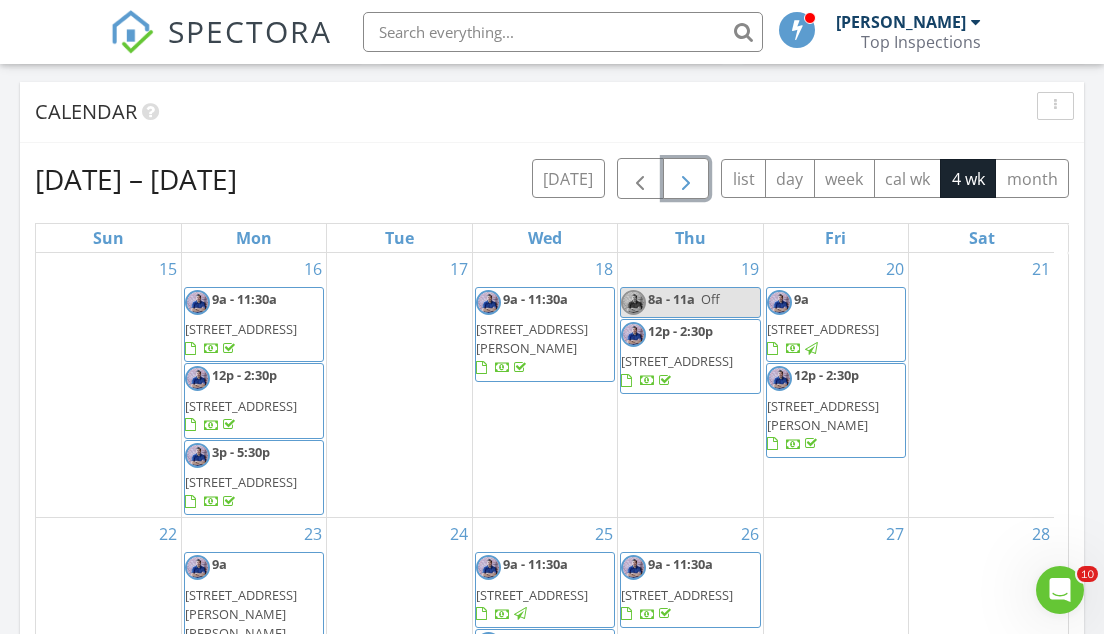 click at bounding box center (686, 179) 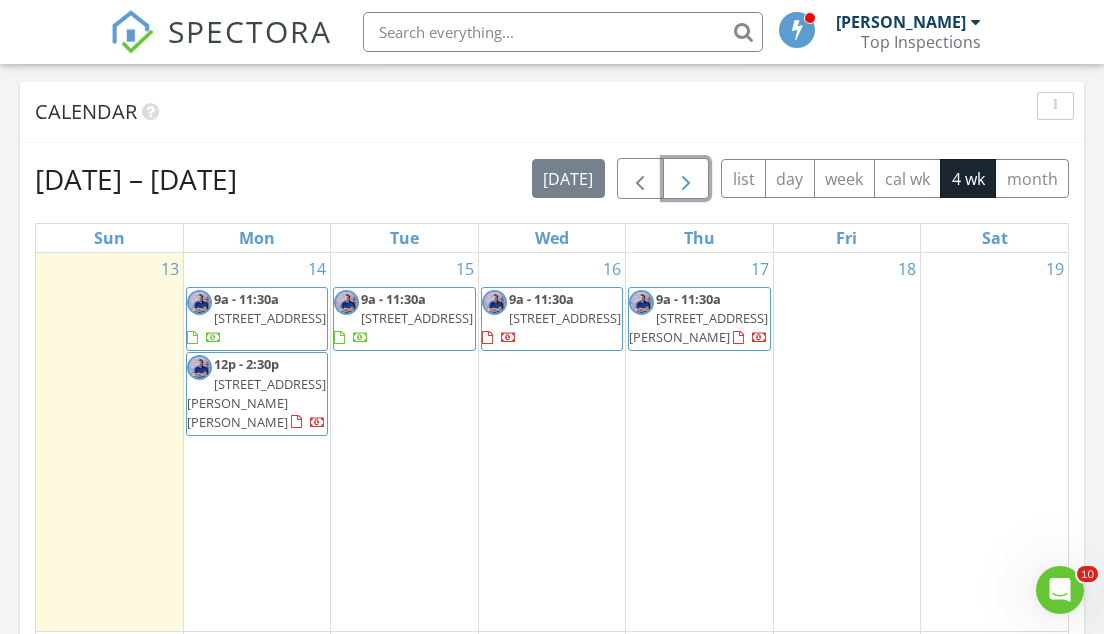 click on "325 3rd Ave, Lexington 29072" at bounding box center (270, 318) 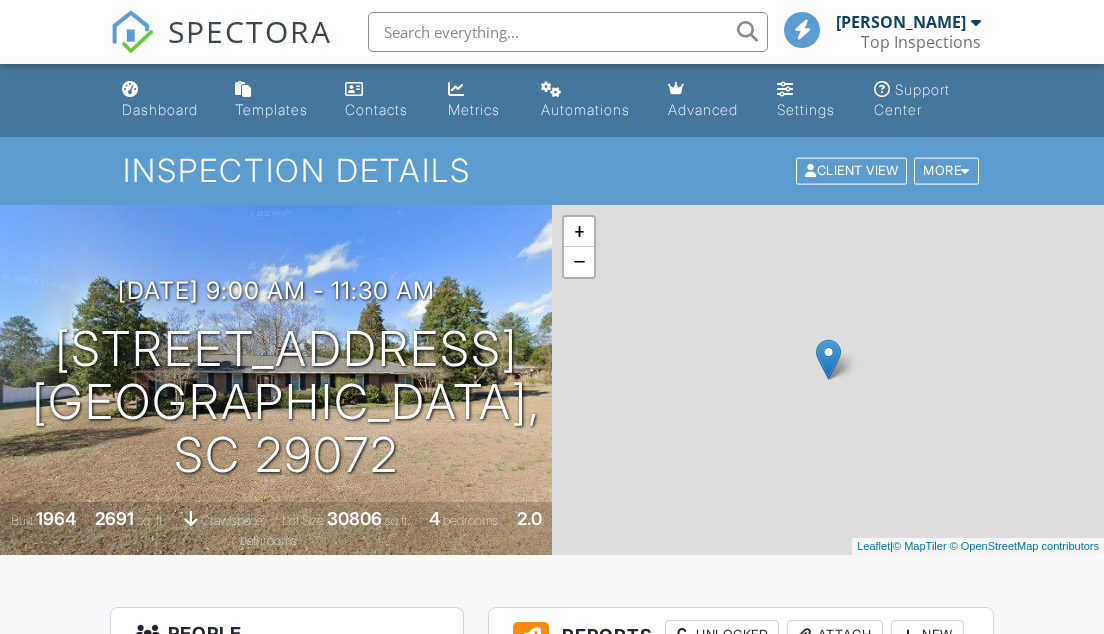scroll, scrollTop: 0, scrollLeft: 0, axis: both 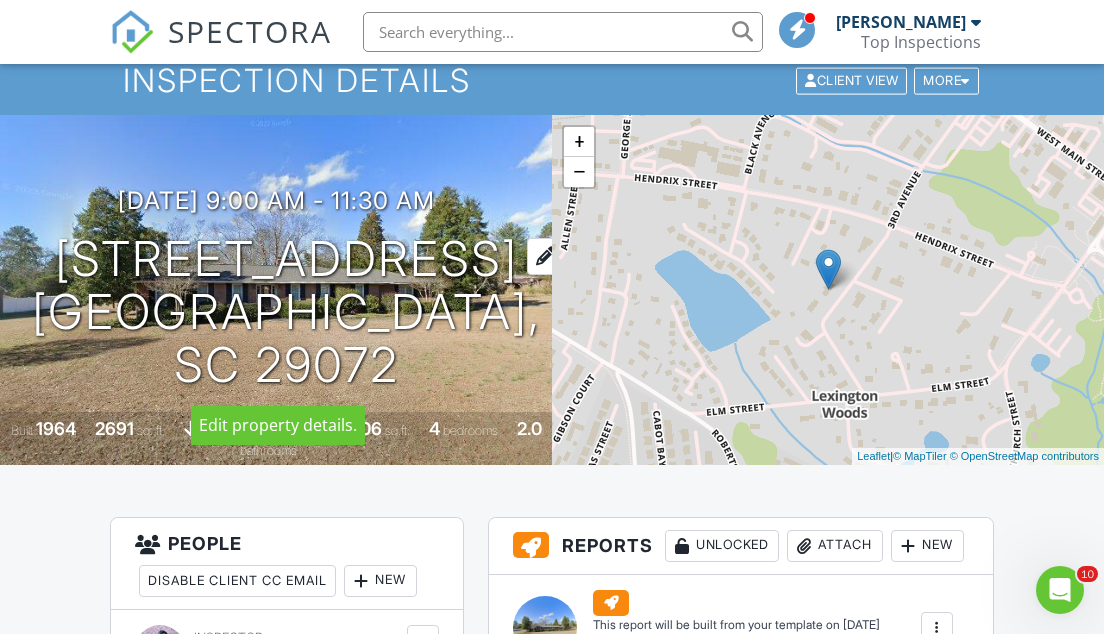 click at bounding box center [546, 256] 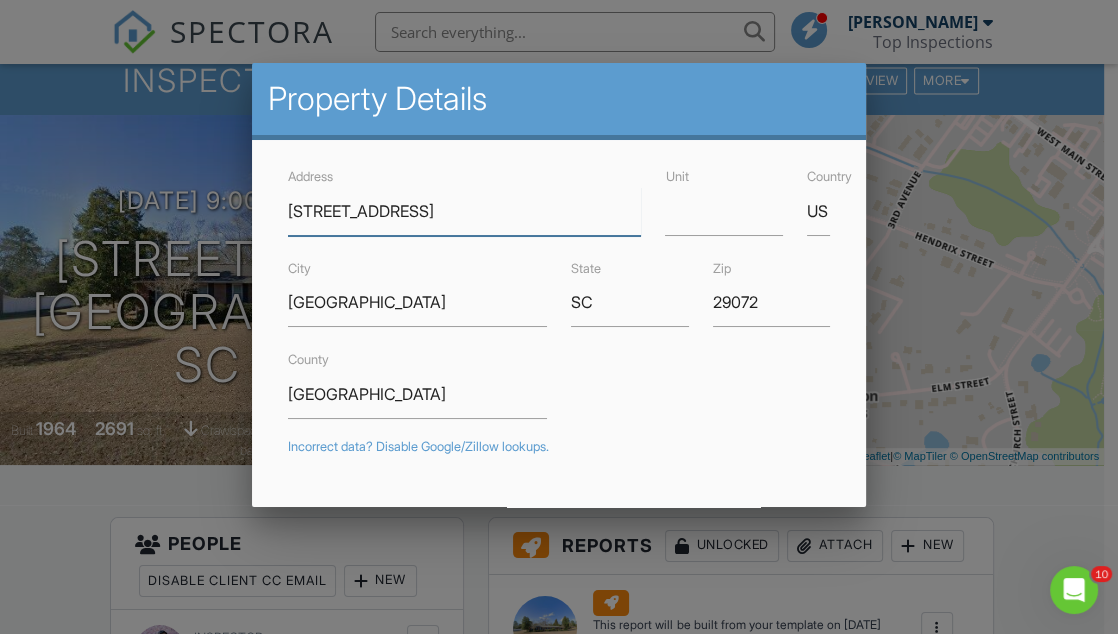 click on "325 3rd Ave" at bounding box center [465, 211] 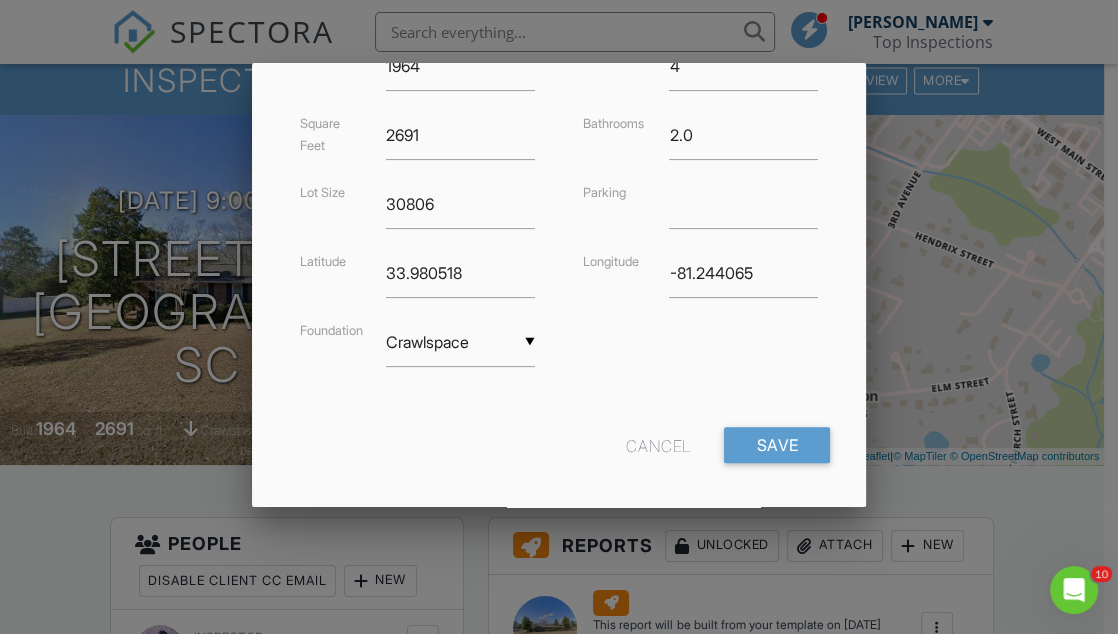 scroll, scrollTop: 552, scrollLeft: 0, axis: vertical 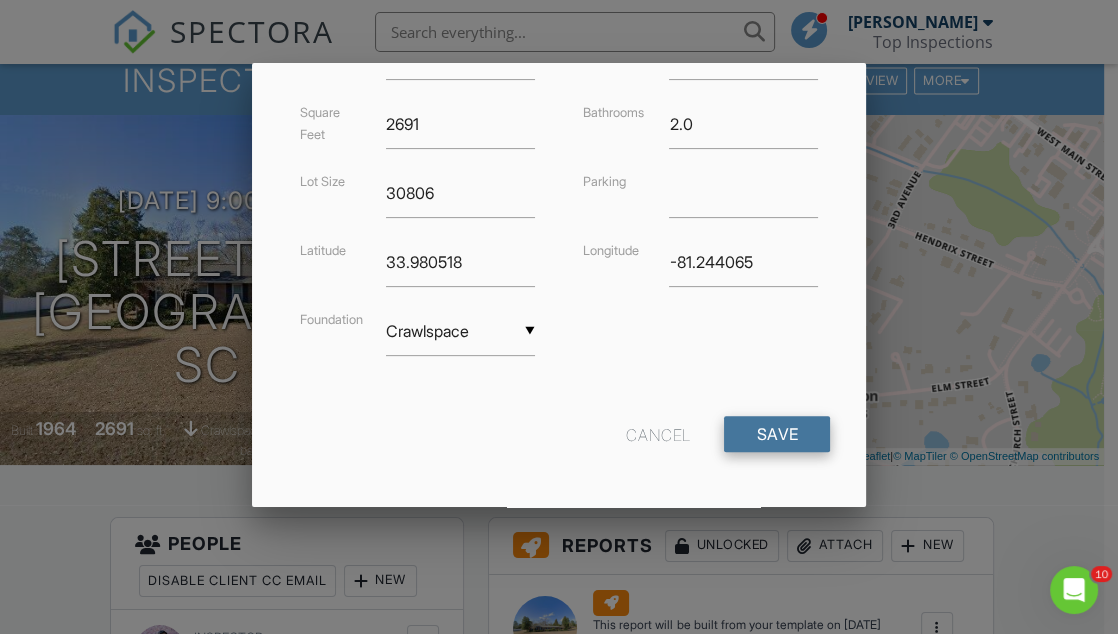 type on "325 Third Ave" 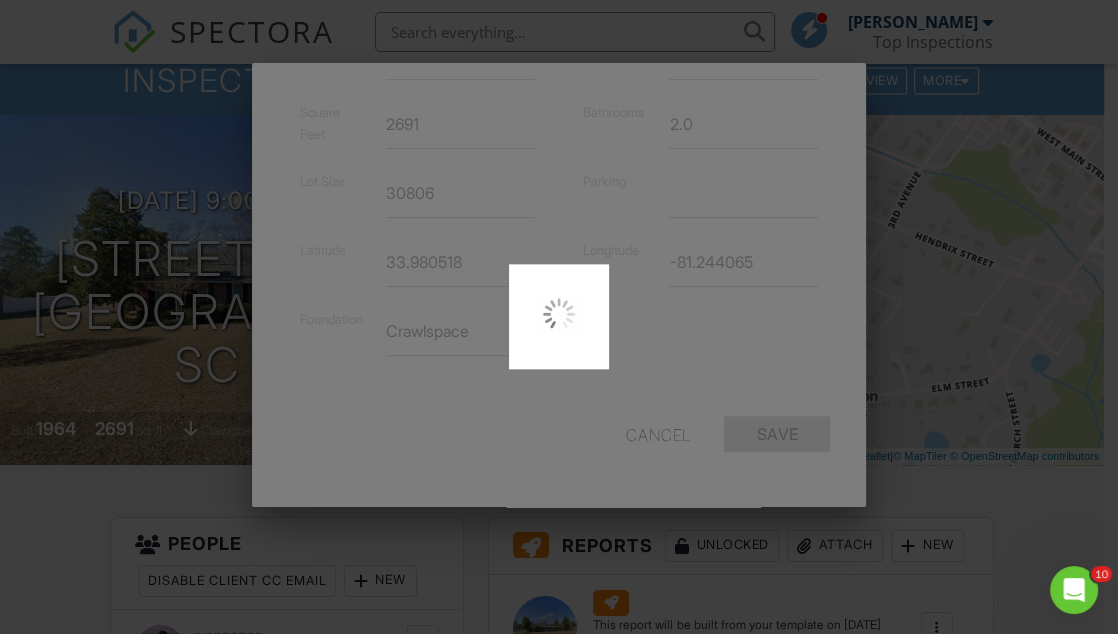 type on "33.9805179" 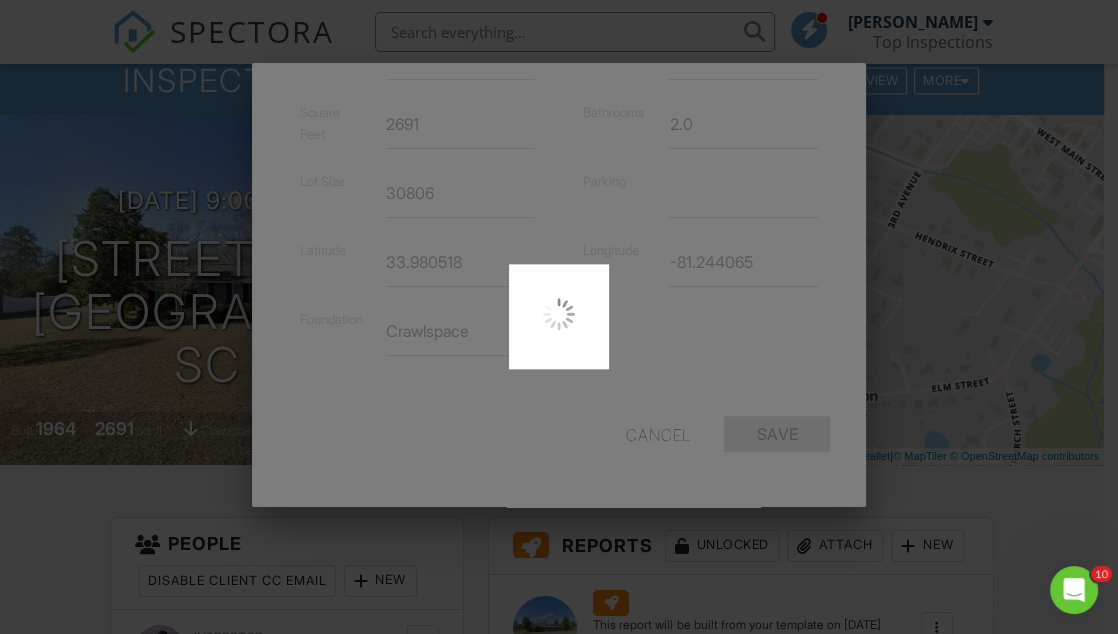 type on "-81.24406479999999" 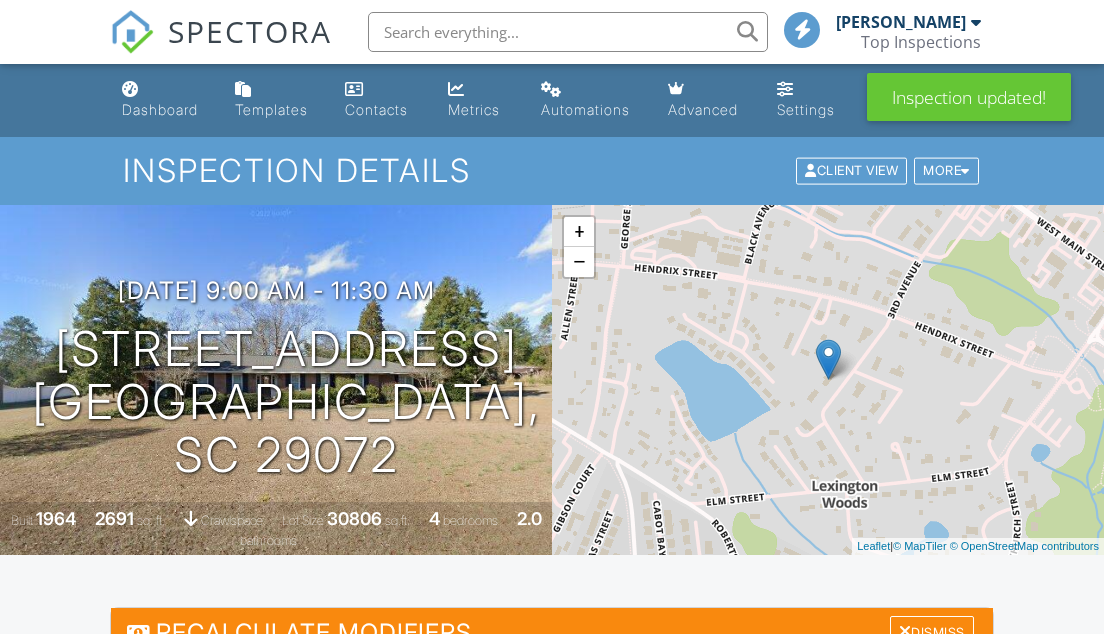 scroll, scrollTop: 454, scrollLeft: 0, axis: vertical 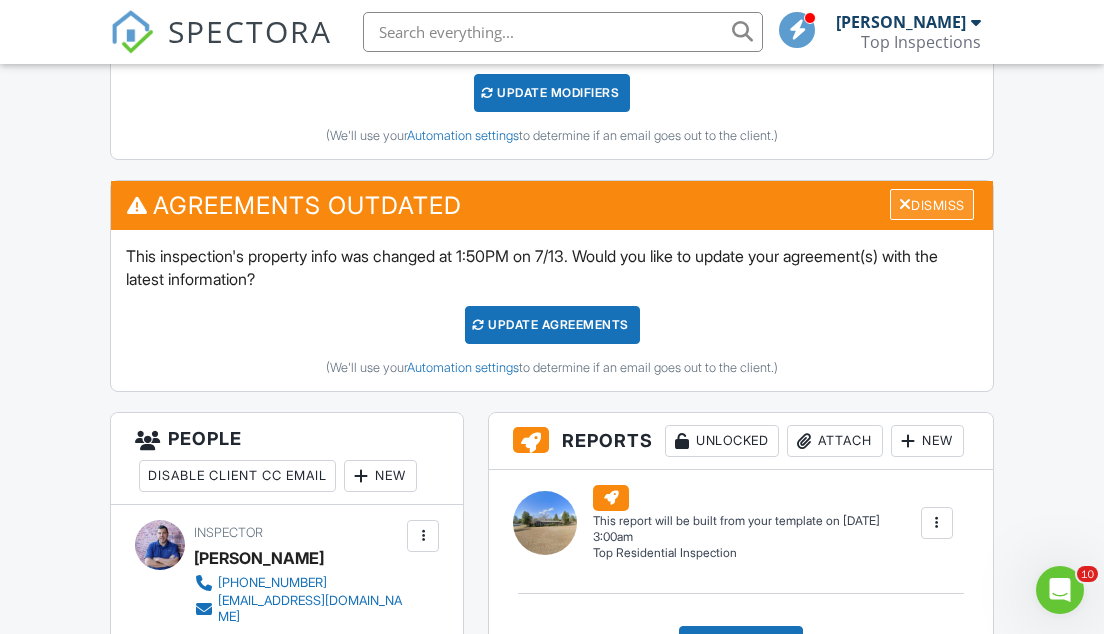 click on "Dismiss" at bounding box center (932, 204) 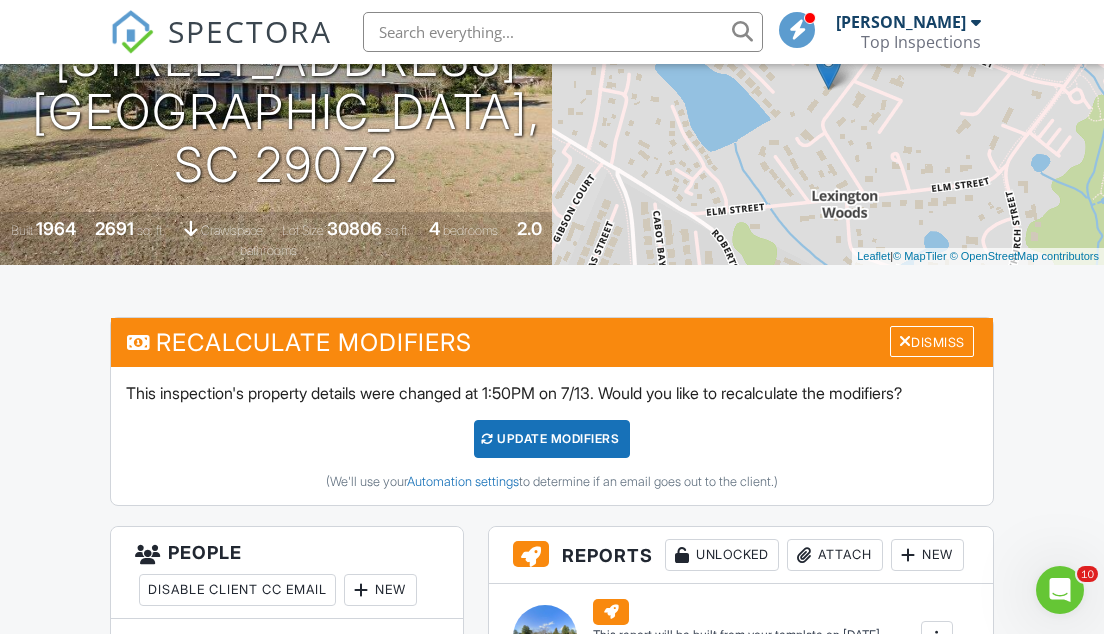 scroll, scrollTop: 272, scrollLeft: 0, axis: vertical 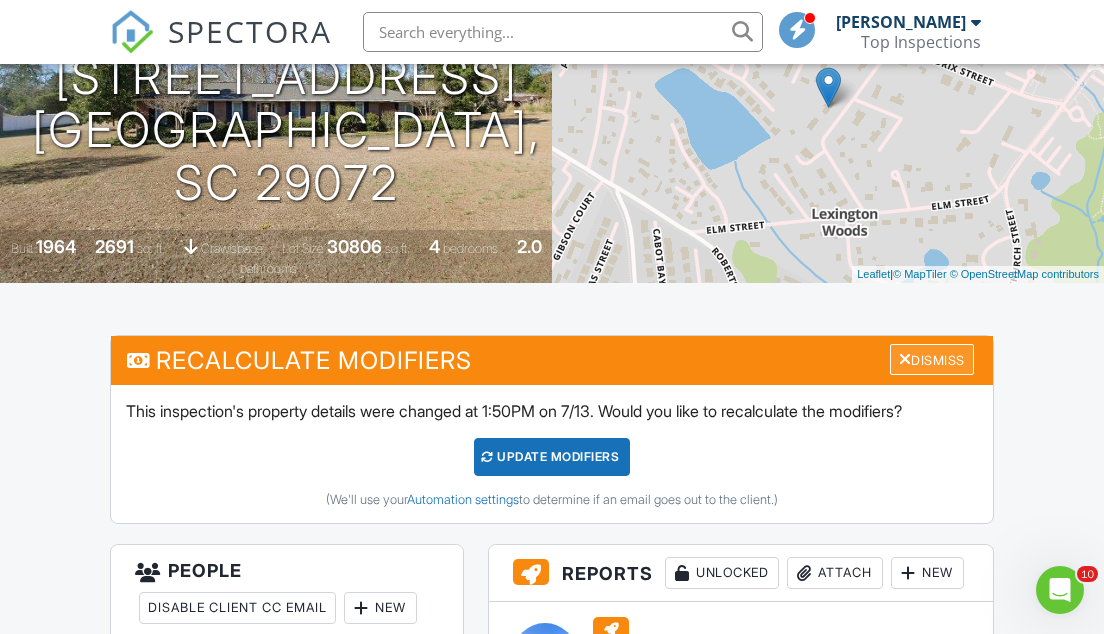 click on "Dismiss" at bounding box center (932, 359) 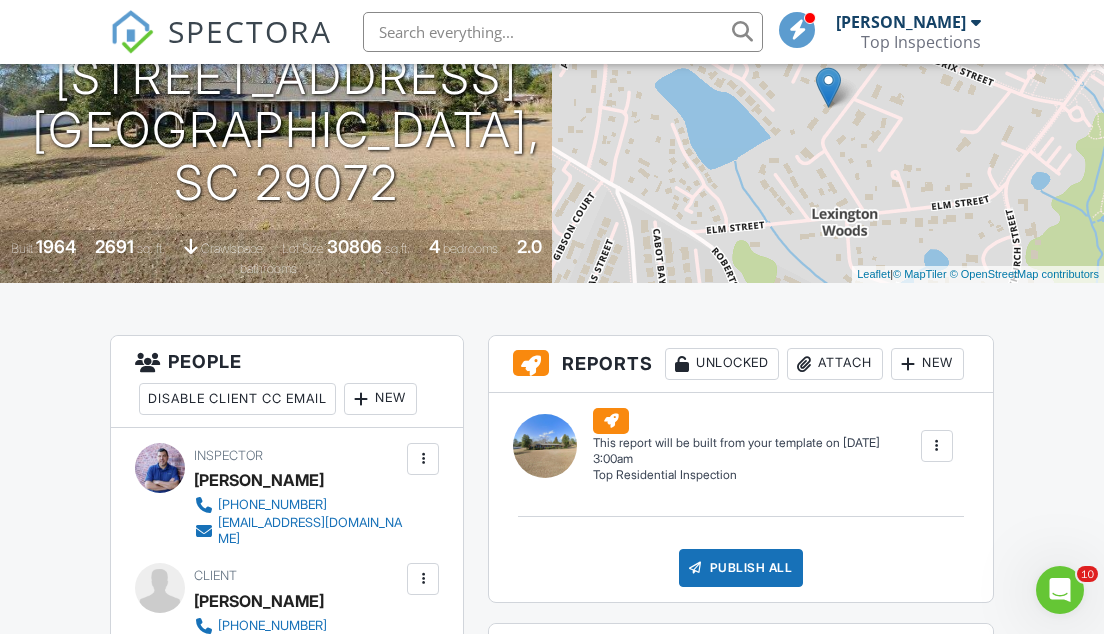 scroll, scrollTop: 0, scrollLeft: 0, axis: both 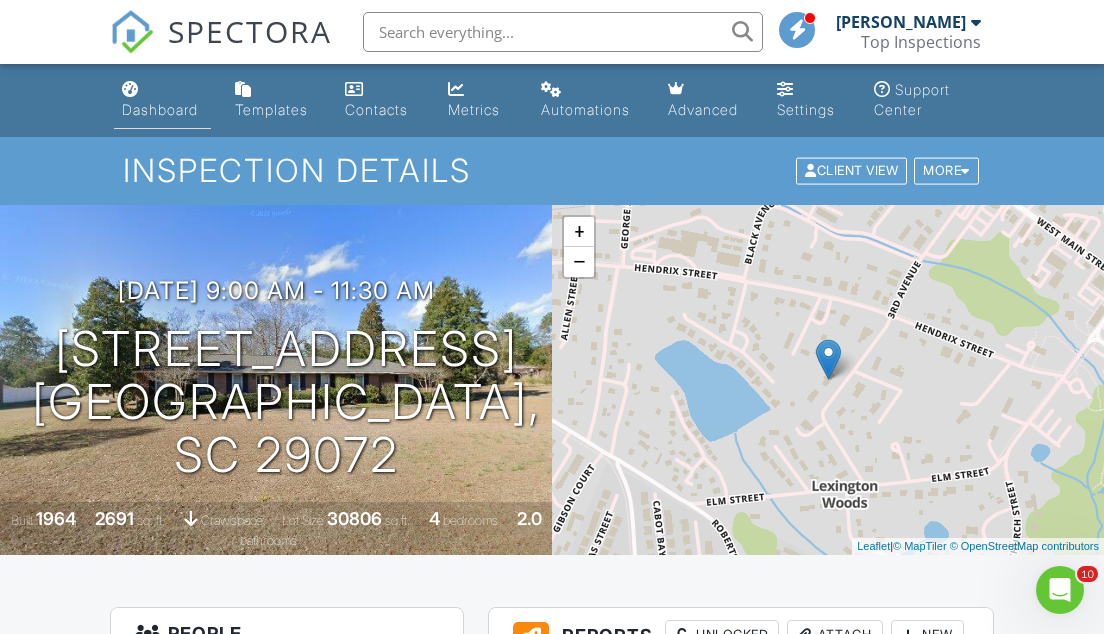 click on "Dashboard" at bounding box center [160, 109] 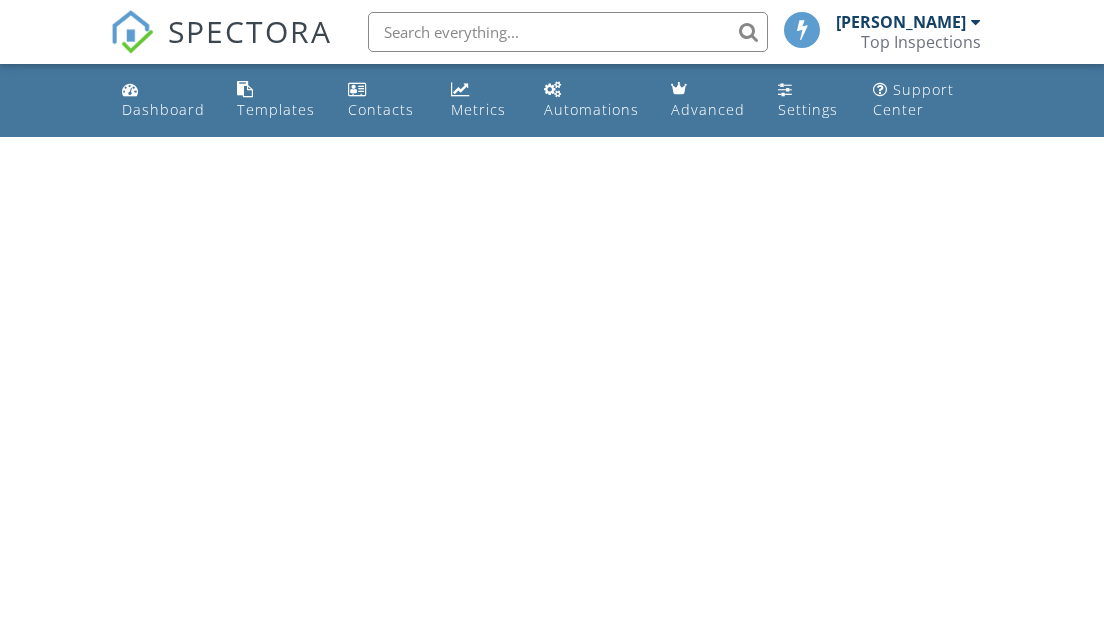 scroll, scrollTop: 0, scrollLeft: 0, axis: both 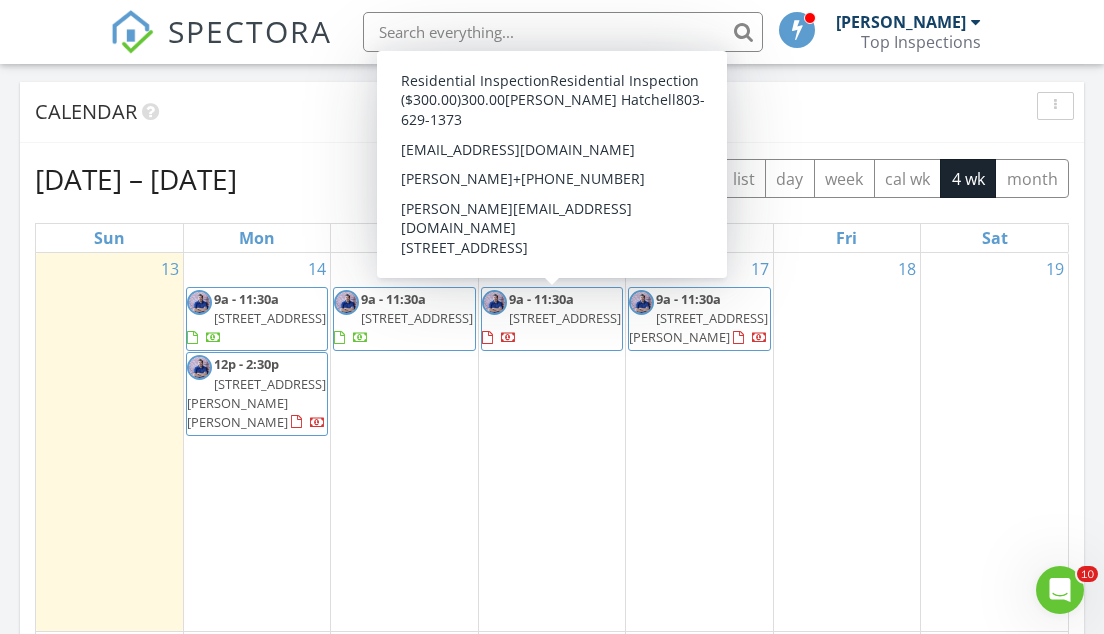 click on "[STREET_ADDRESS]" at bounding box center (565, 318) 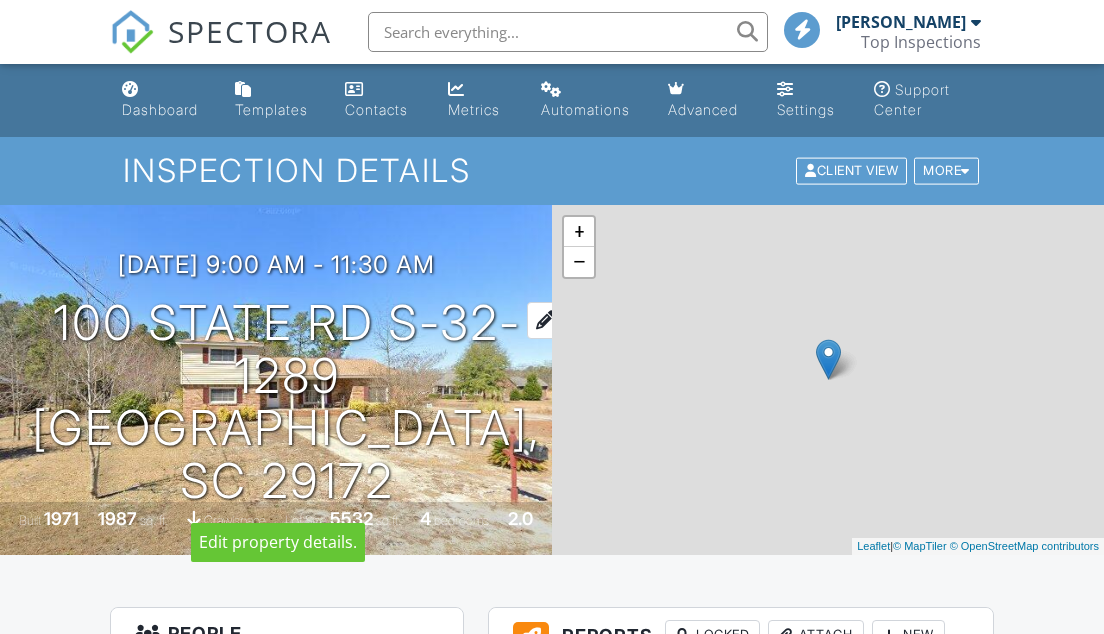 scroll, scrollTop: 0, scrollLeft: 0, axis: both 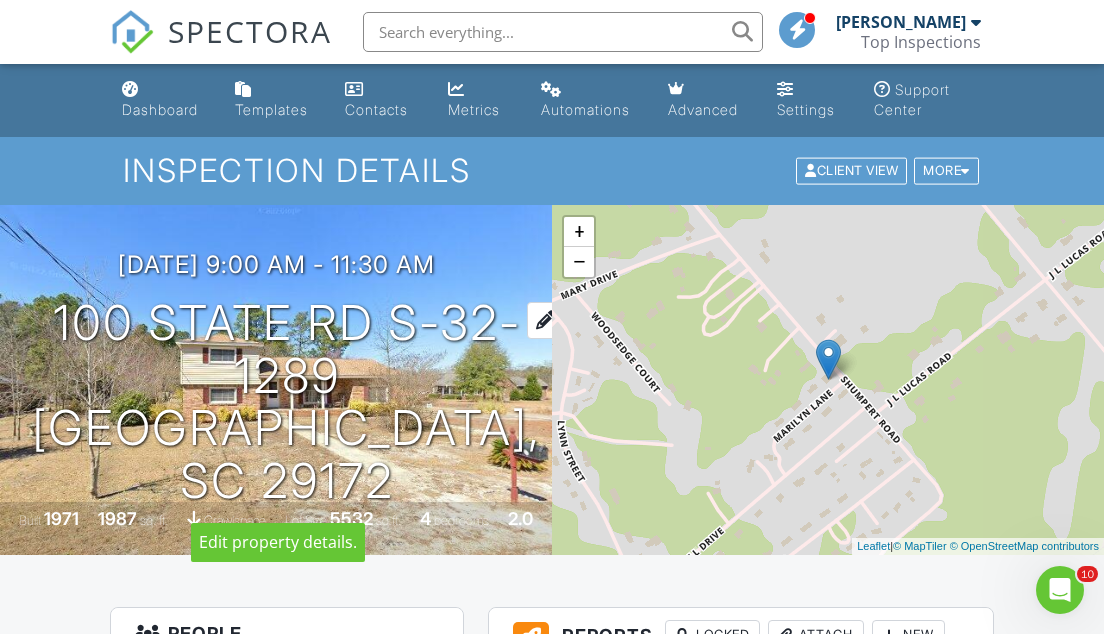 click at bounding box center [546, 320] 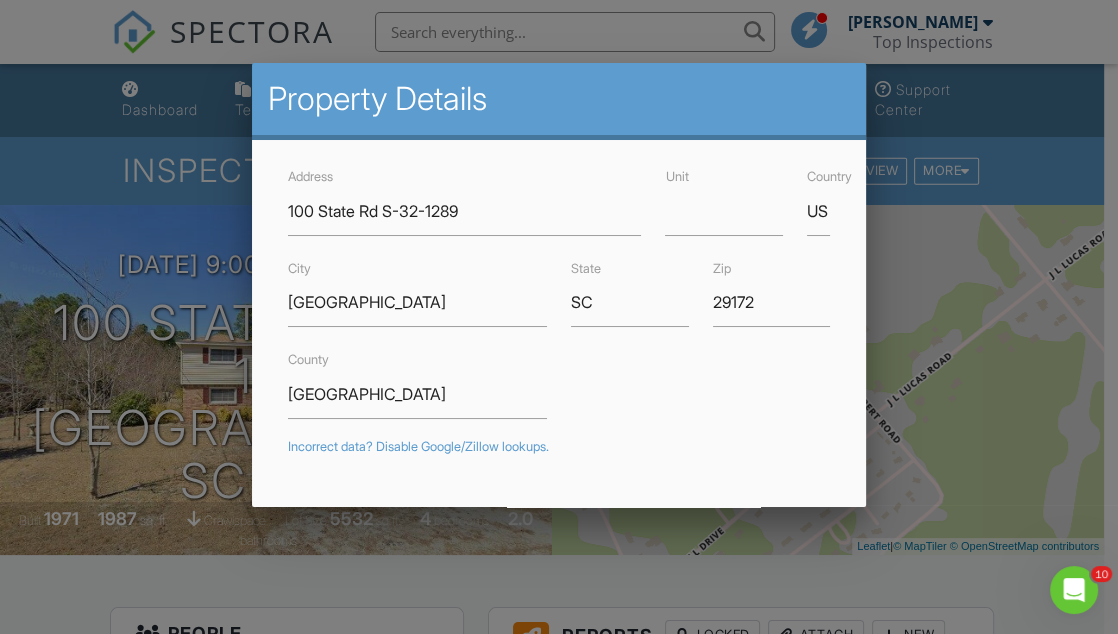 click at bounding box center [559, 296] 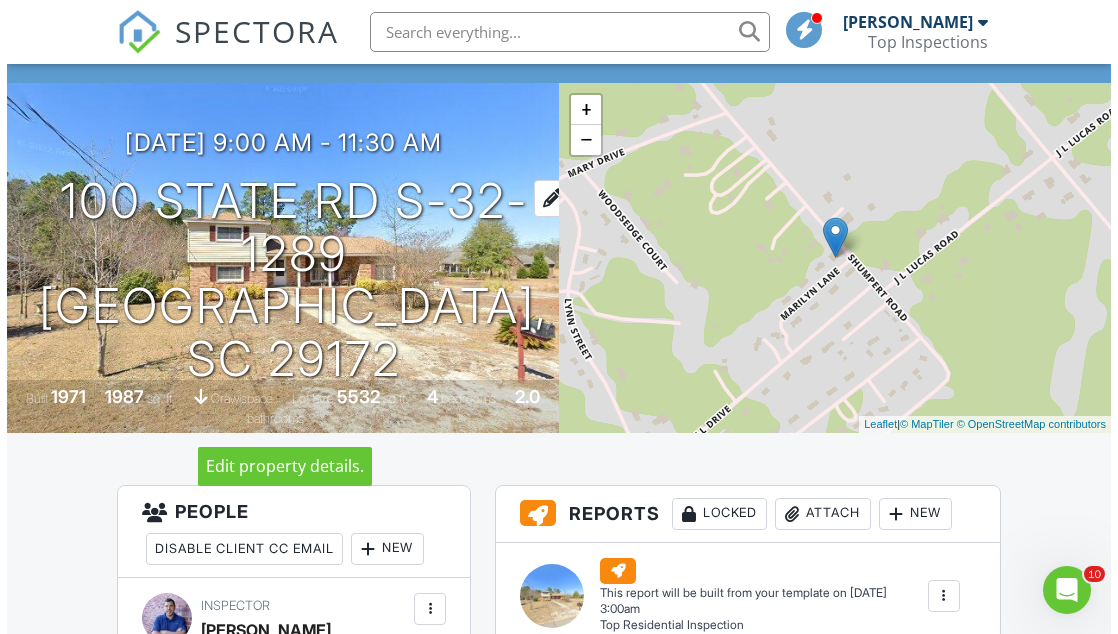 scroll, scrollTop: 90, scrollLeft: 0, axis: vertical 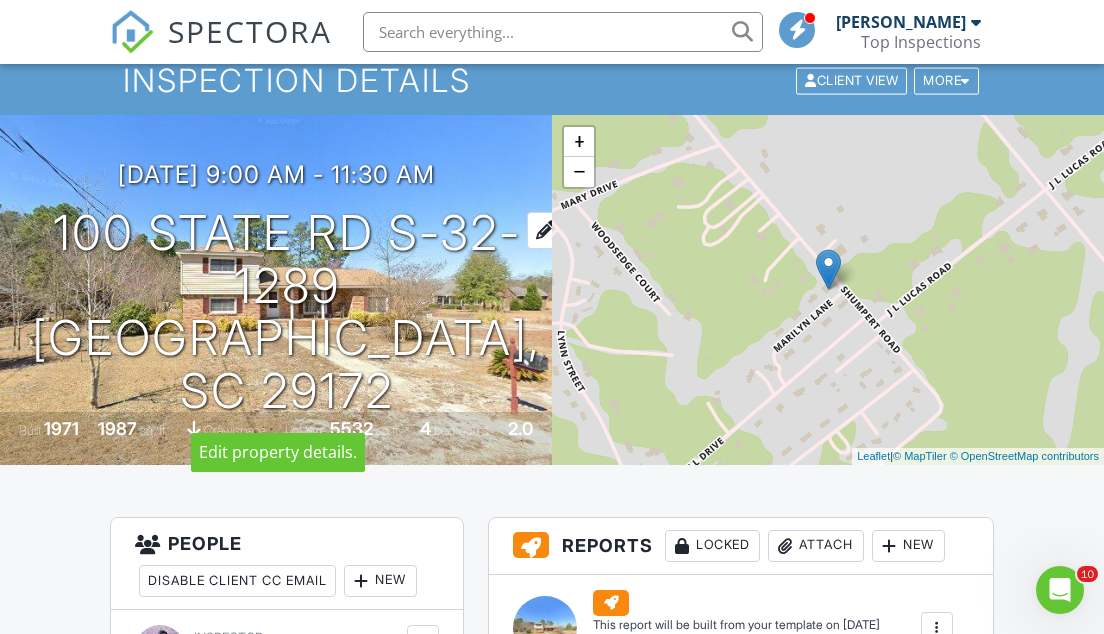 click at bounding box center (546, 230) 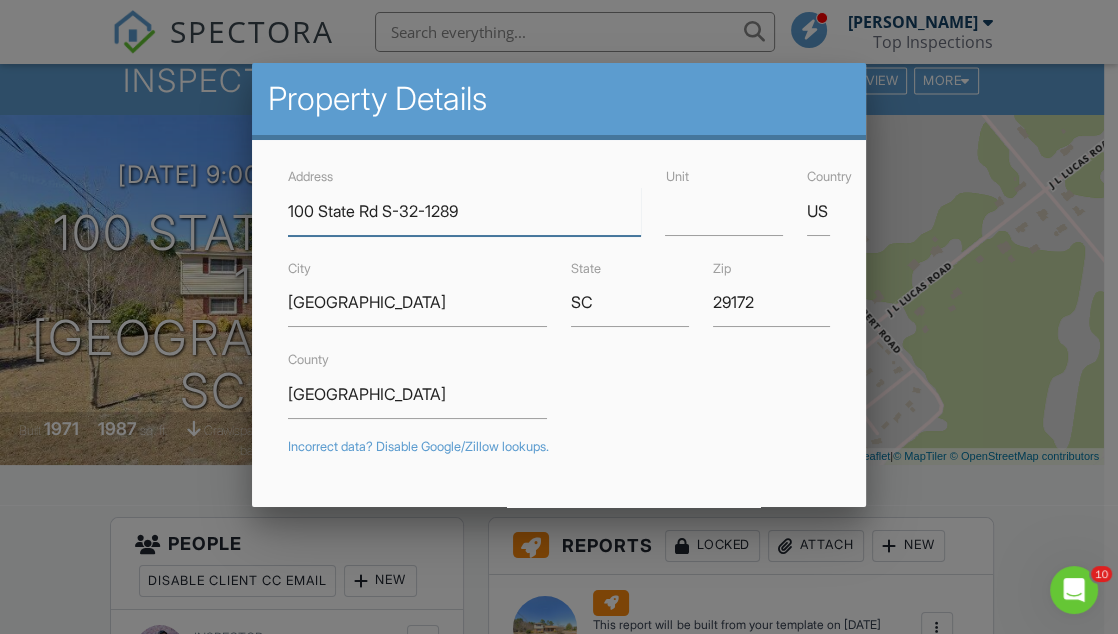 click on "100 State Rd S-32-1289" at bounding box center [465, 211] 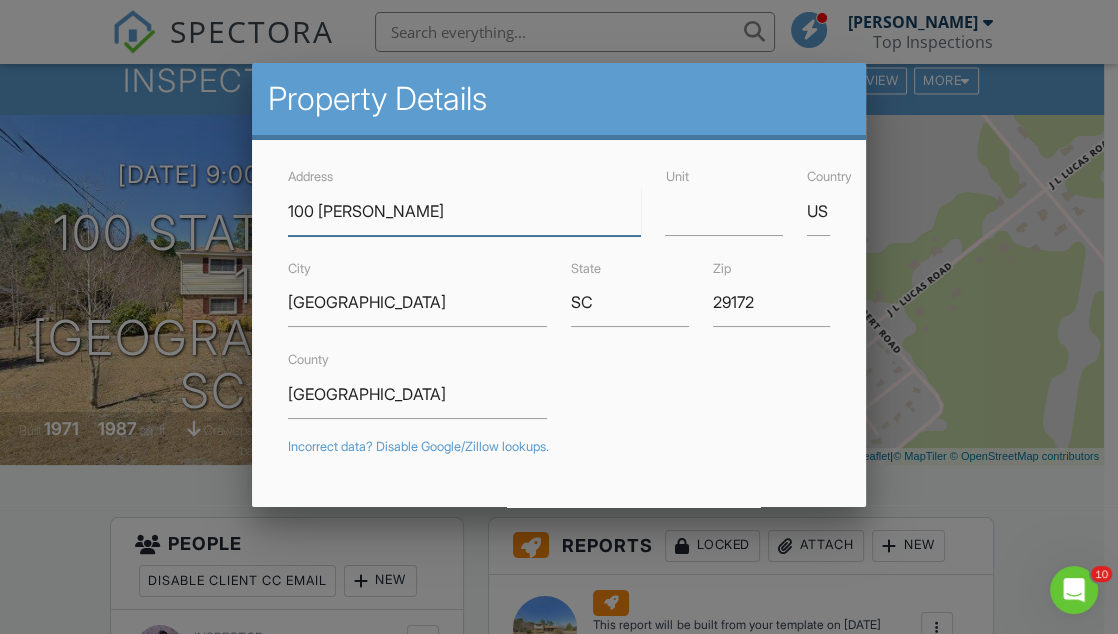 type on "100 Marilyn" 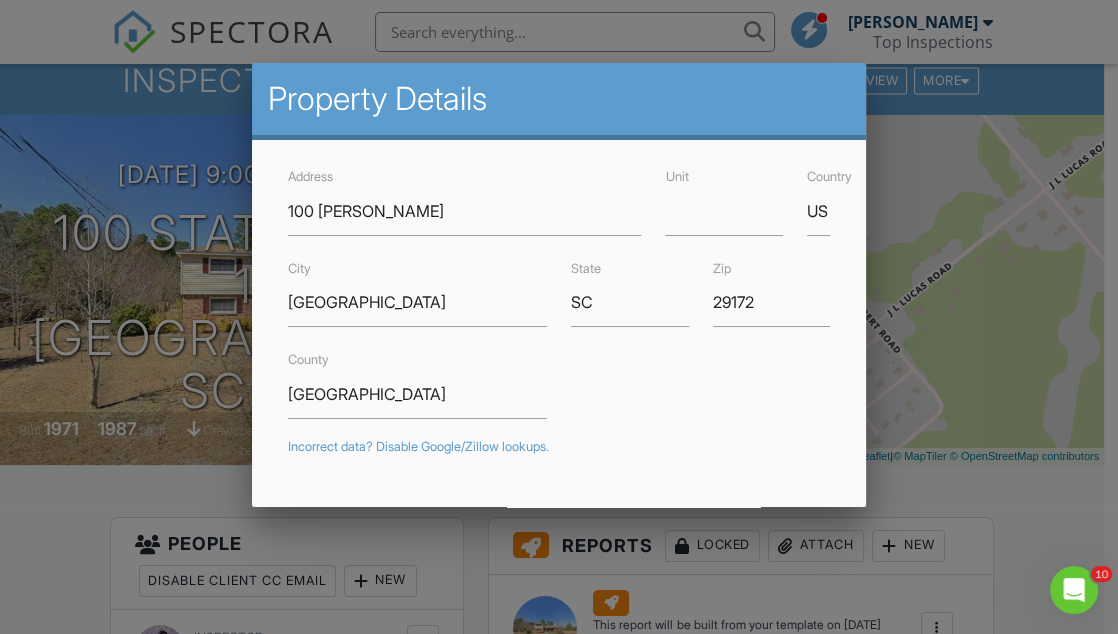 type on "33.9047862" 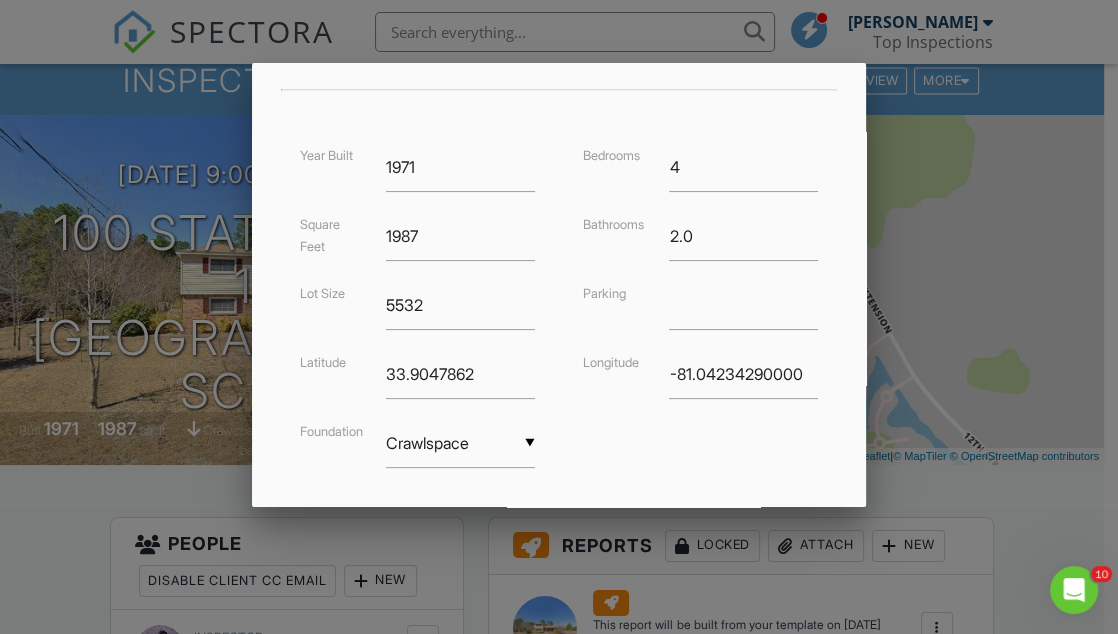 scroll, scrollTop: 552, scrollLeft: 0, axis: vertical 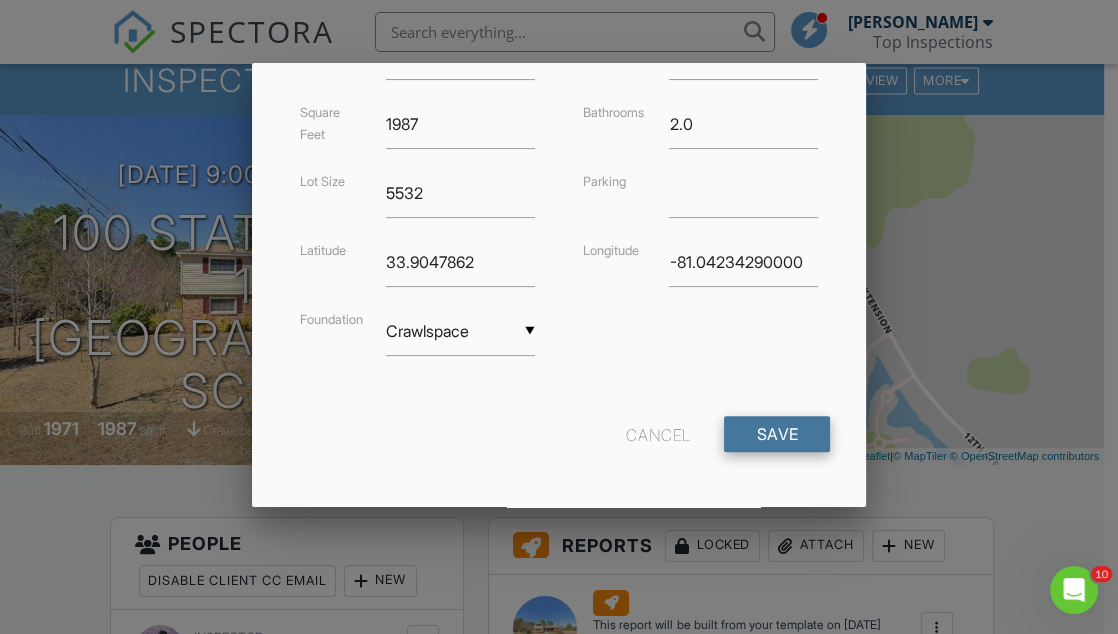 type on "[STREET_ADDRESS][PERSON_NAME]" 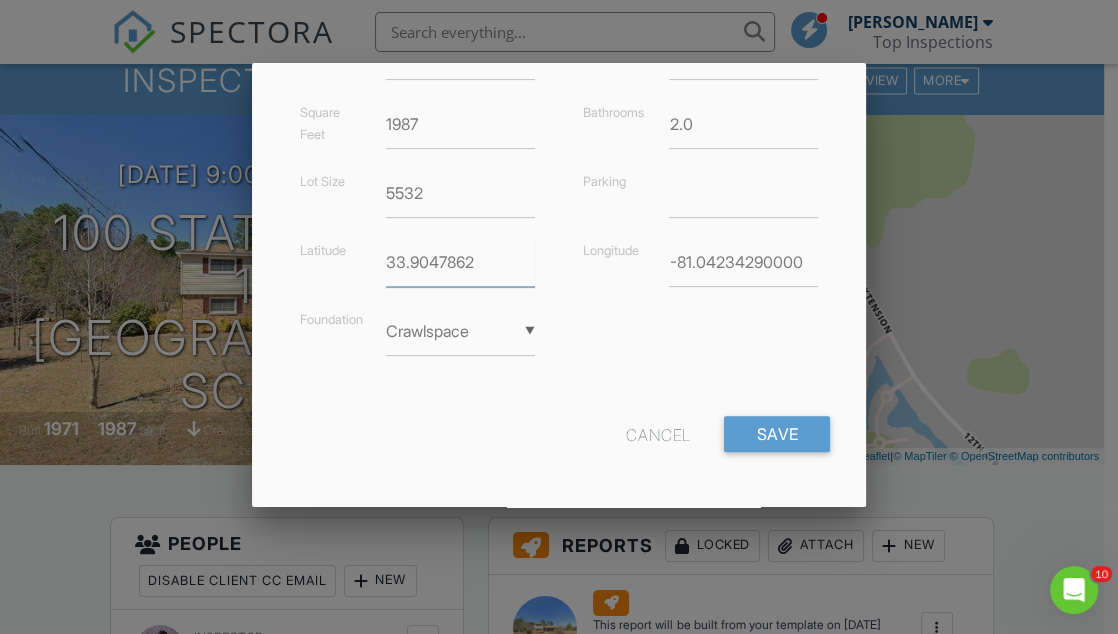 type on "33.8855127" 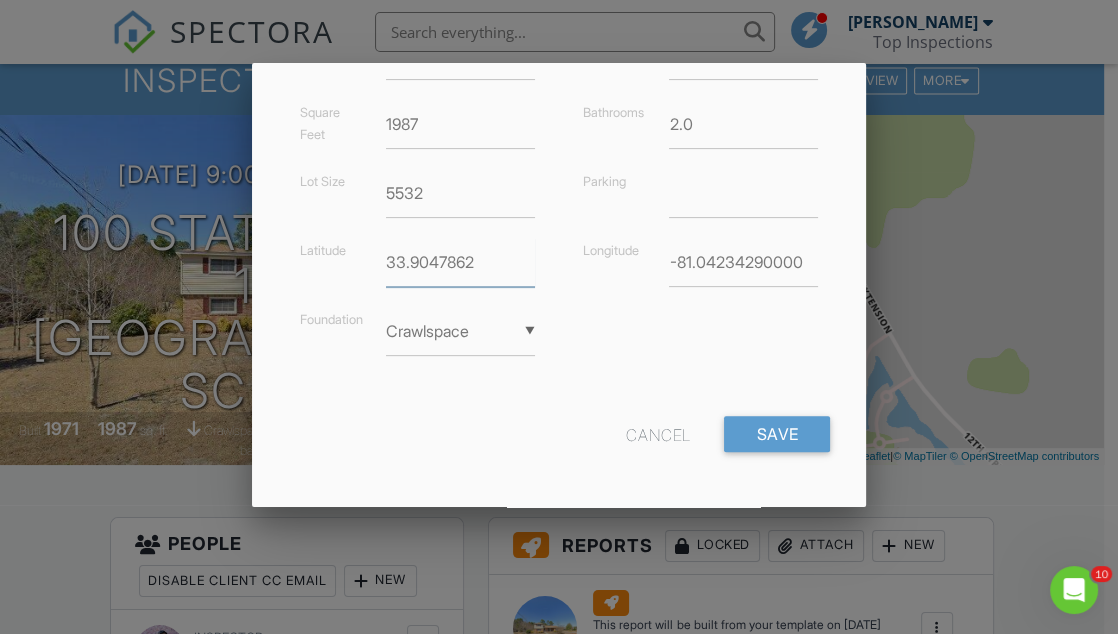 type on "-81.1044082" 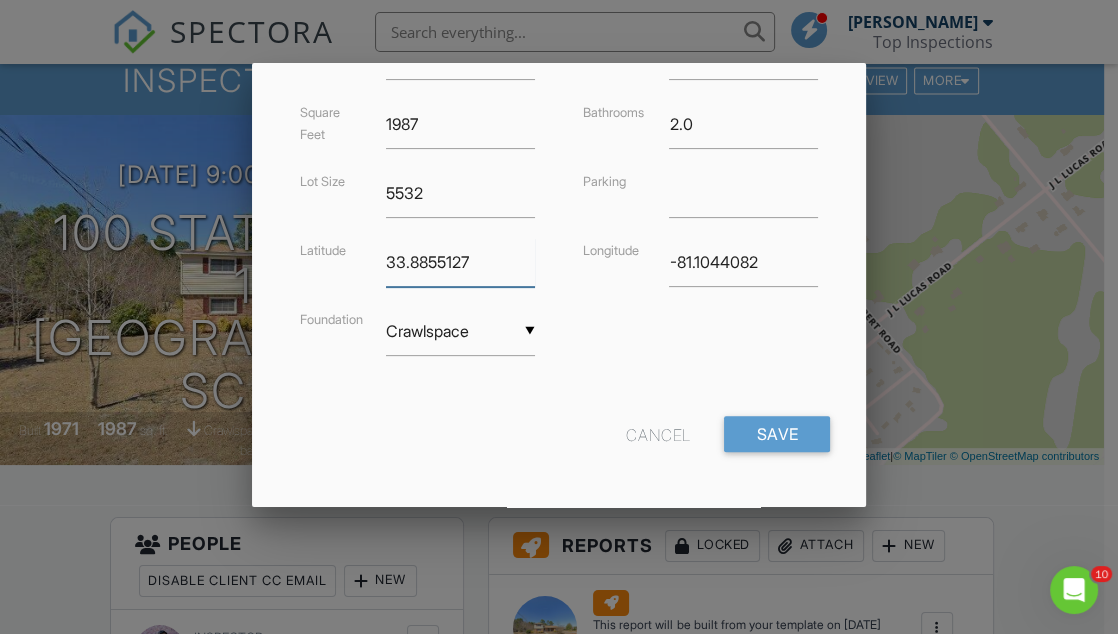 drag, startPoint x: 478, startPoint y: 260, endPoint x: 298, endPoint y: 264, distance: 180.04443 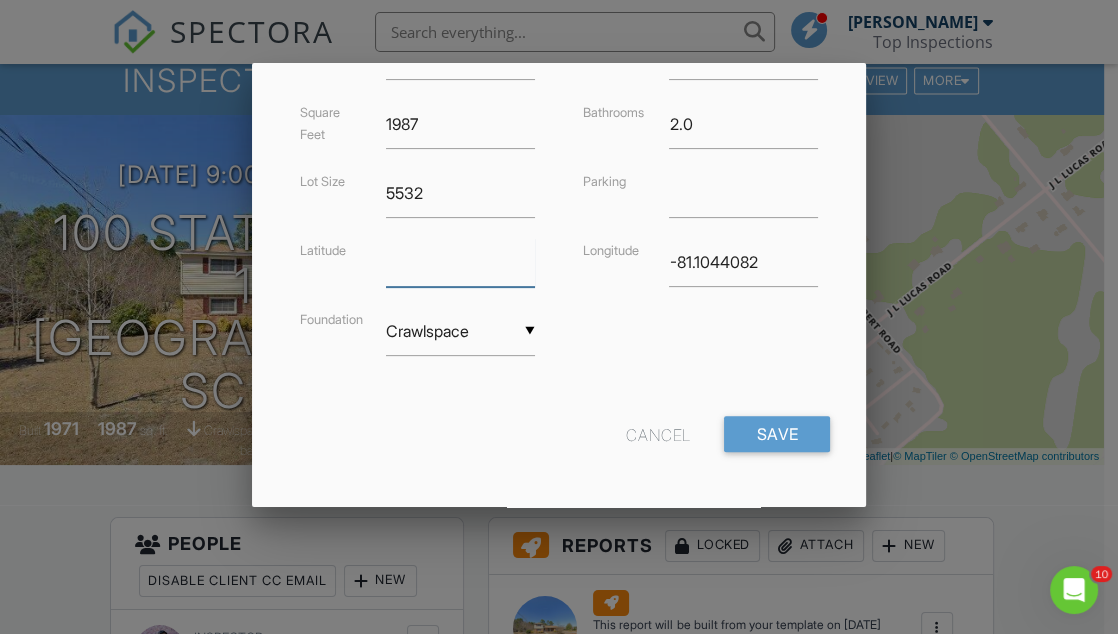 type 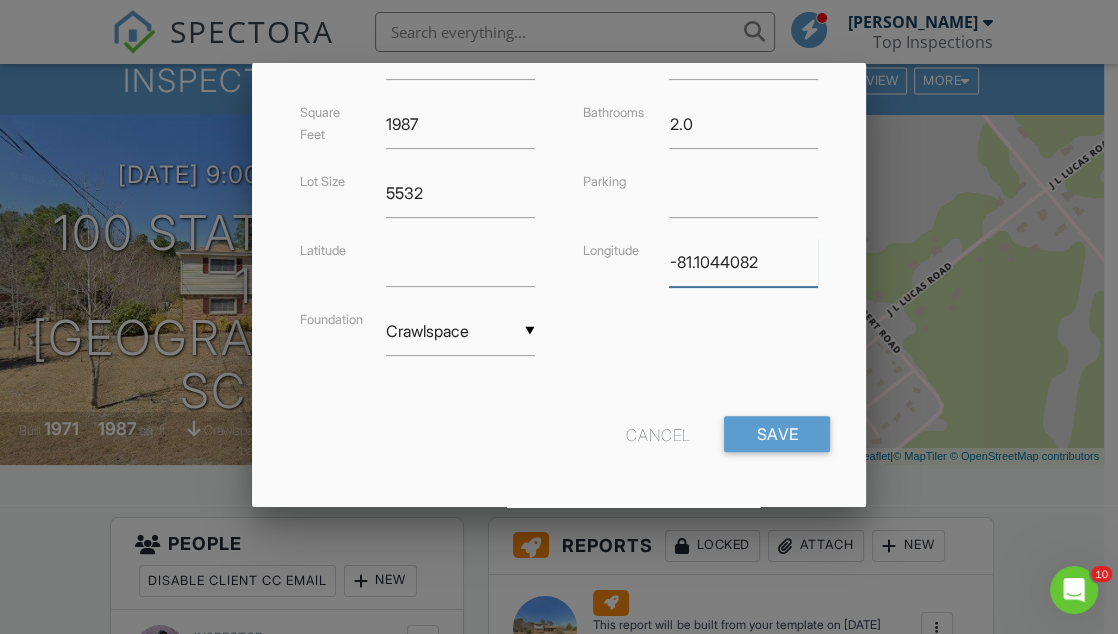 click on "-81.1044082" at bounding box center [743, 262] 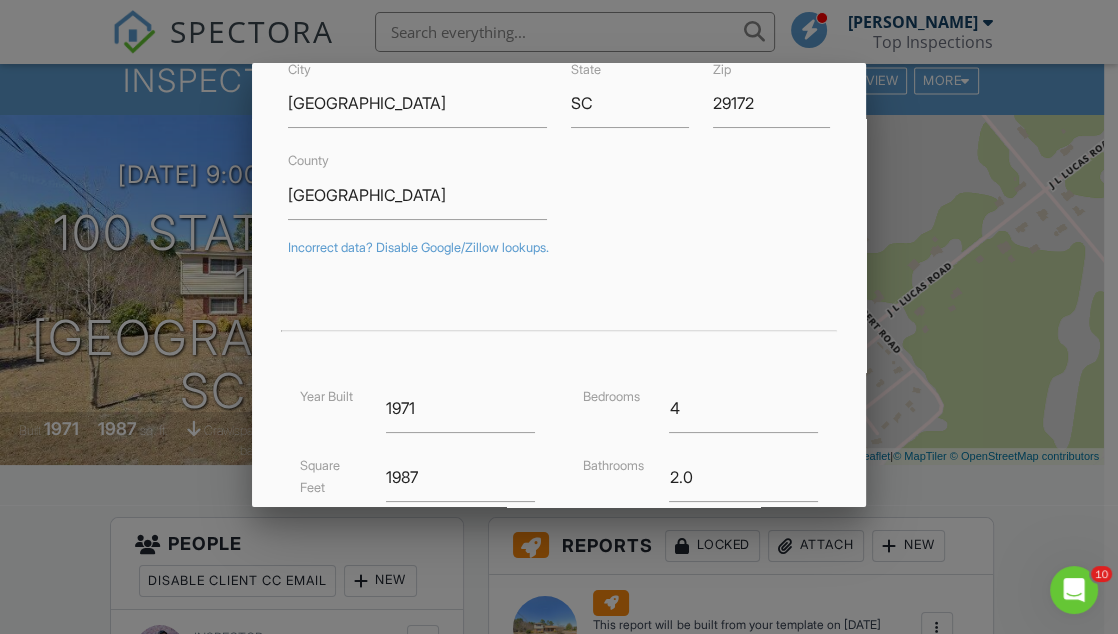 scroll, scrollTop: 552, scrollLeft: 0, axis: vertical 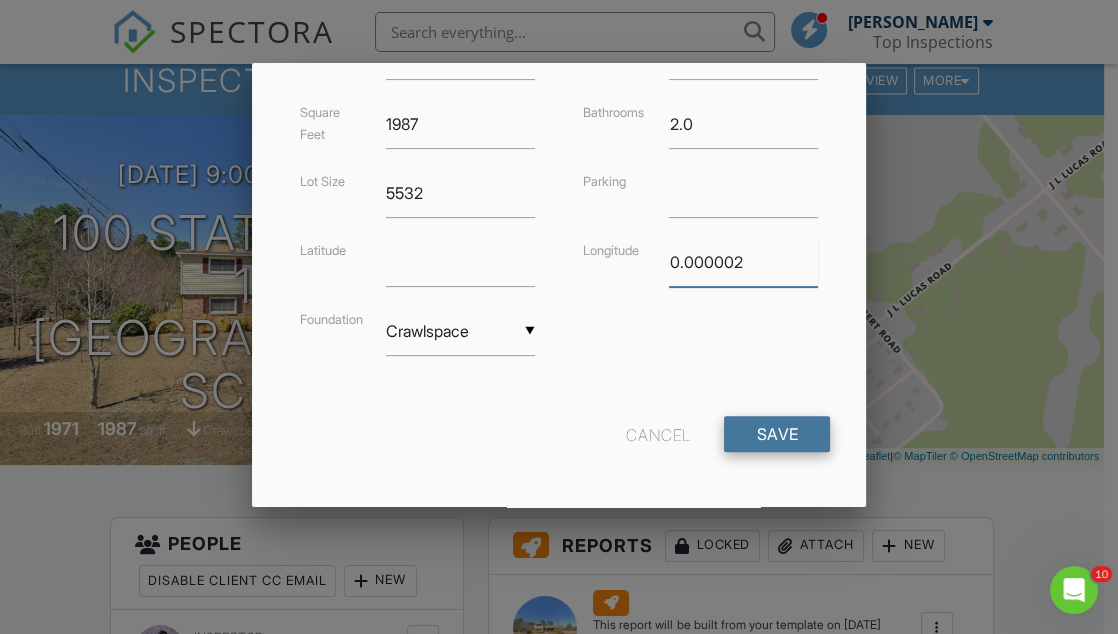 type on "0.000002" 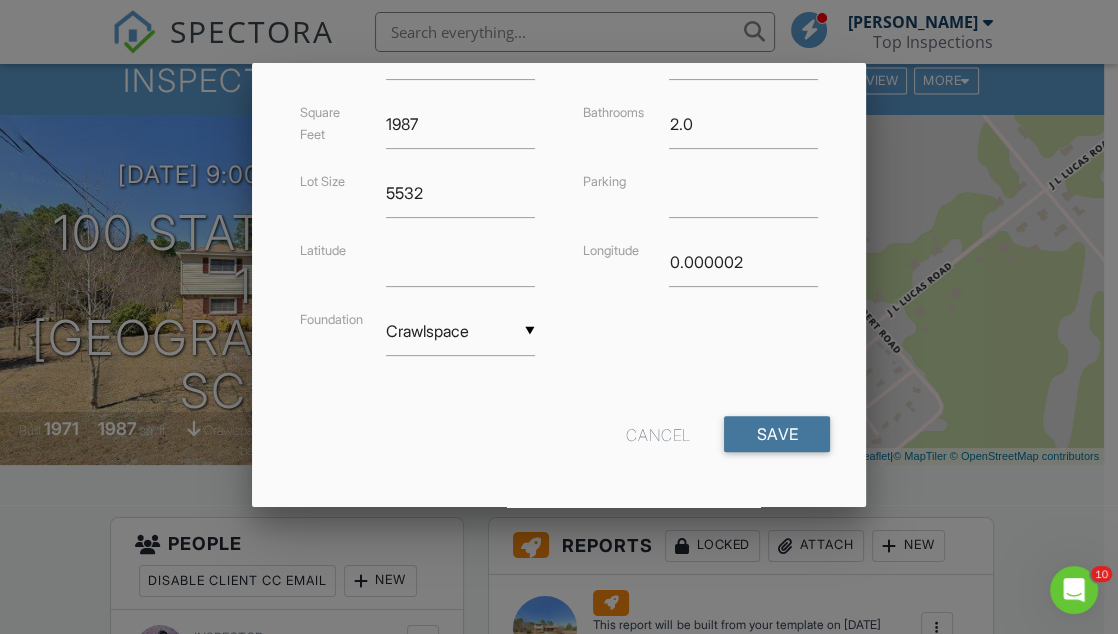 click on "Save" at bounding box center [777, 434] 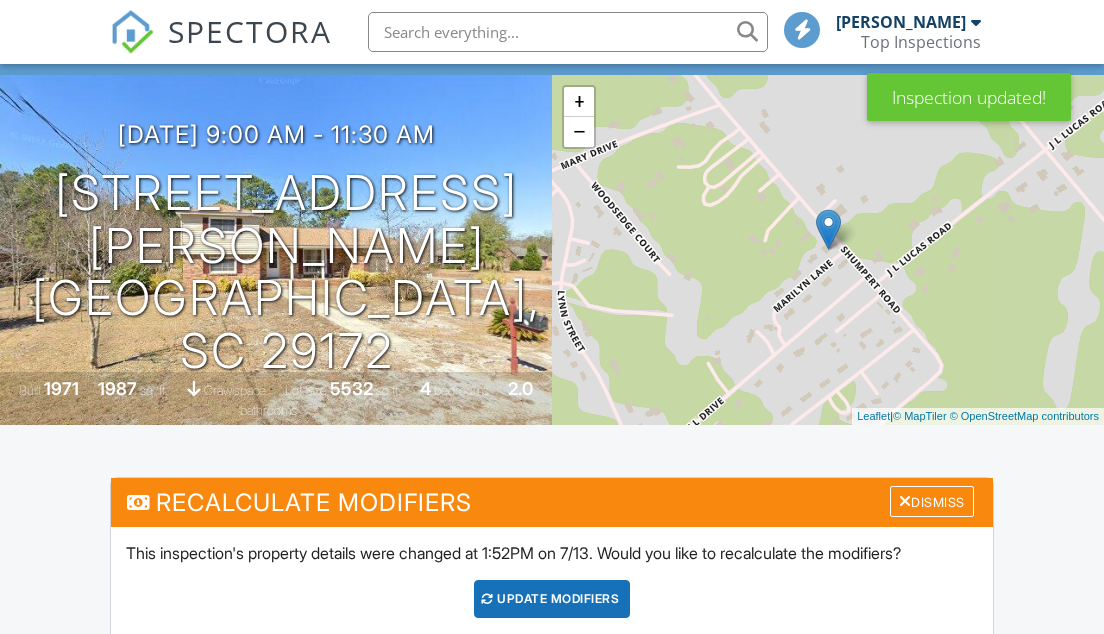 scroll, scrollTop: 272, scrollLeft: 0, axis: vertical 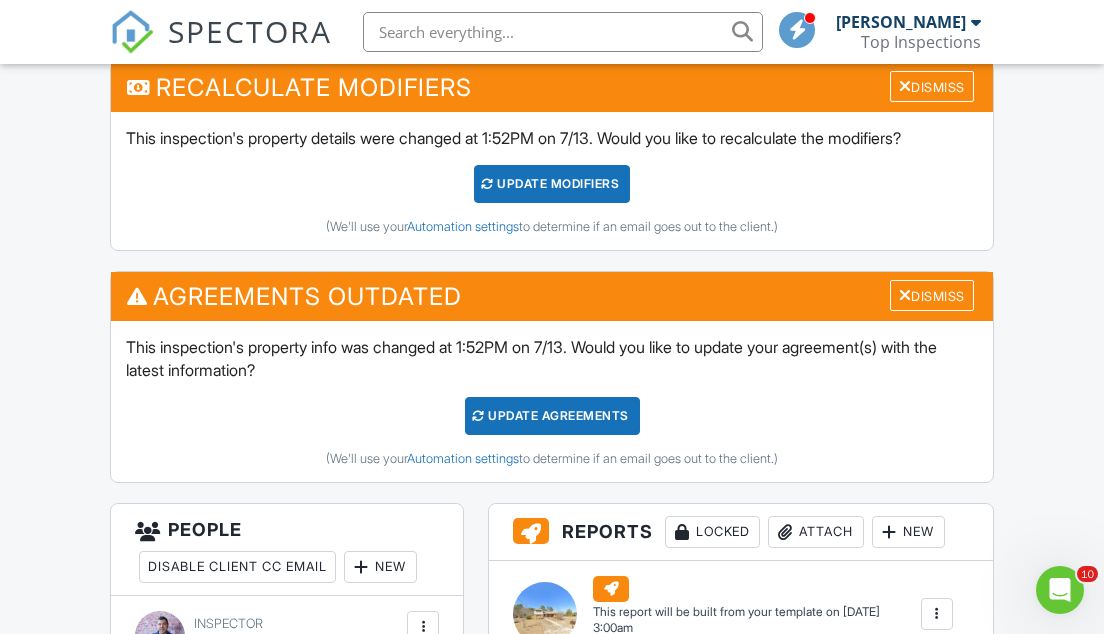 click on "UPDATE Modifiers" at bounding box center (552, 184) 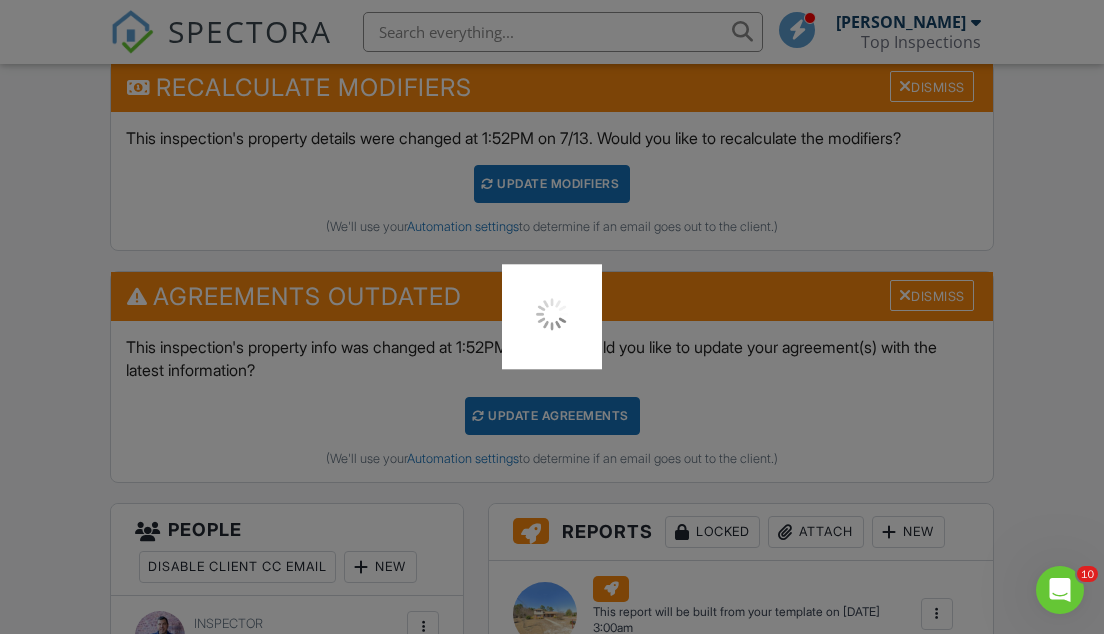 click at bounding box center (552, 317) 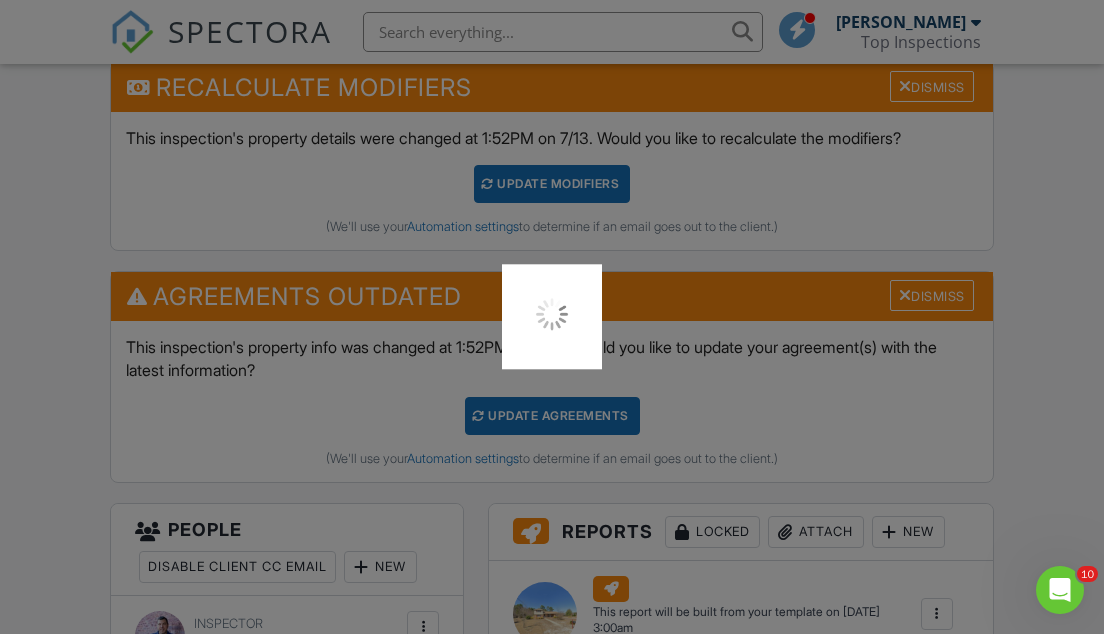 click at bounding box center (552, 317) 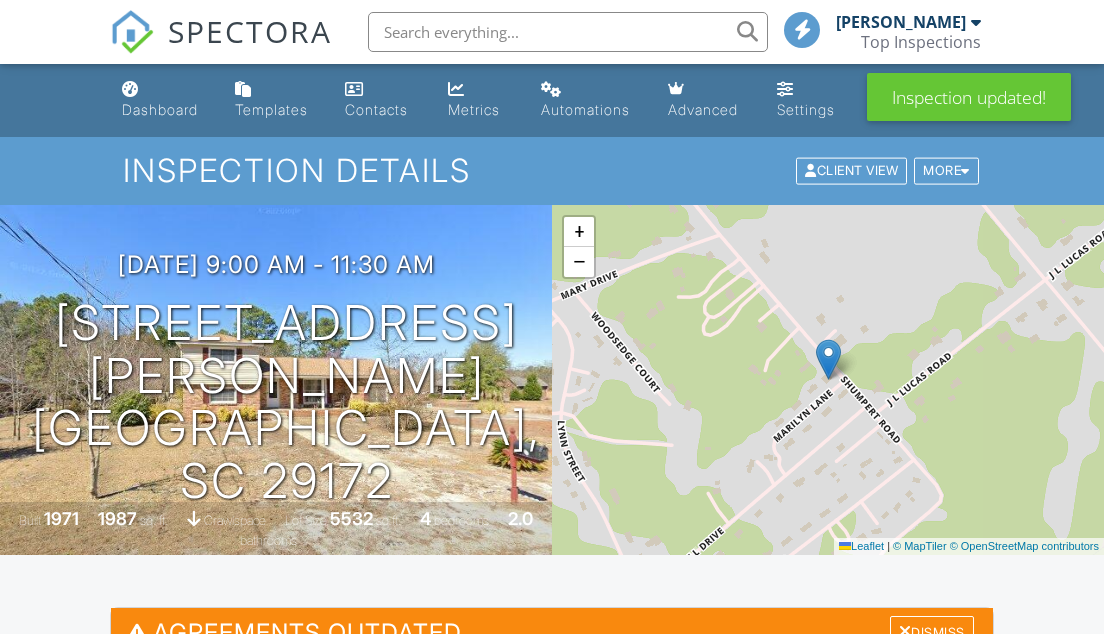 click on "Update Agreements" at bounding box center [552, 752] 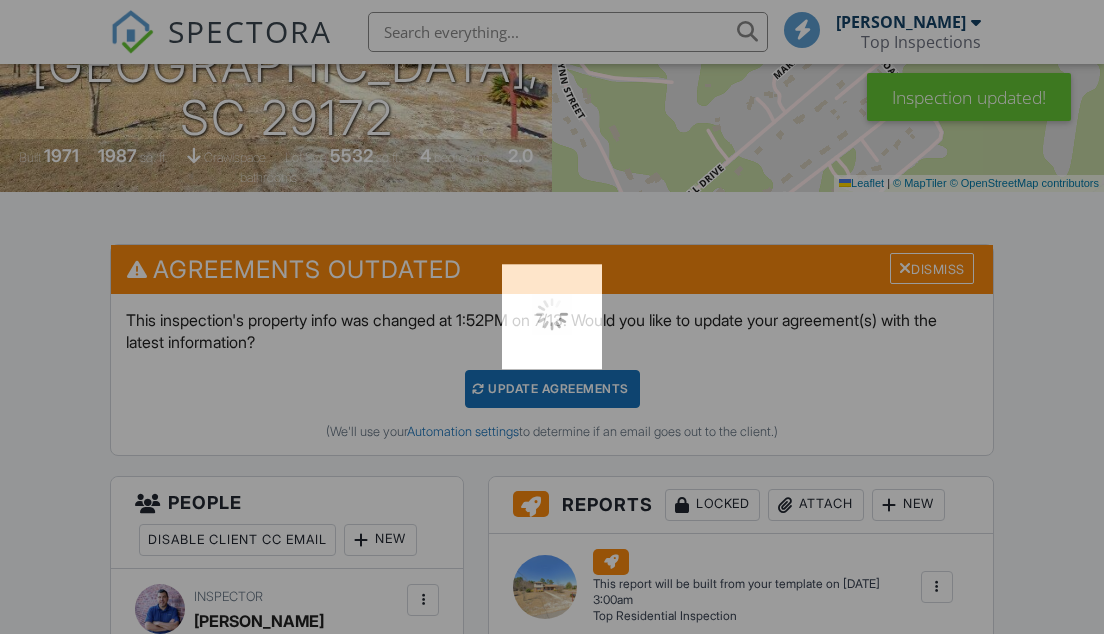 scroll, scrollTop: 363, scrollLeft: 0, axis: vertical 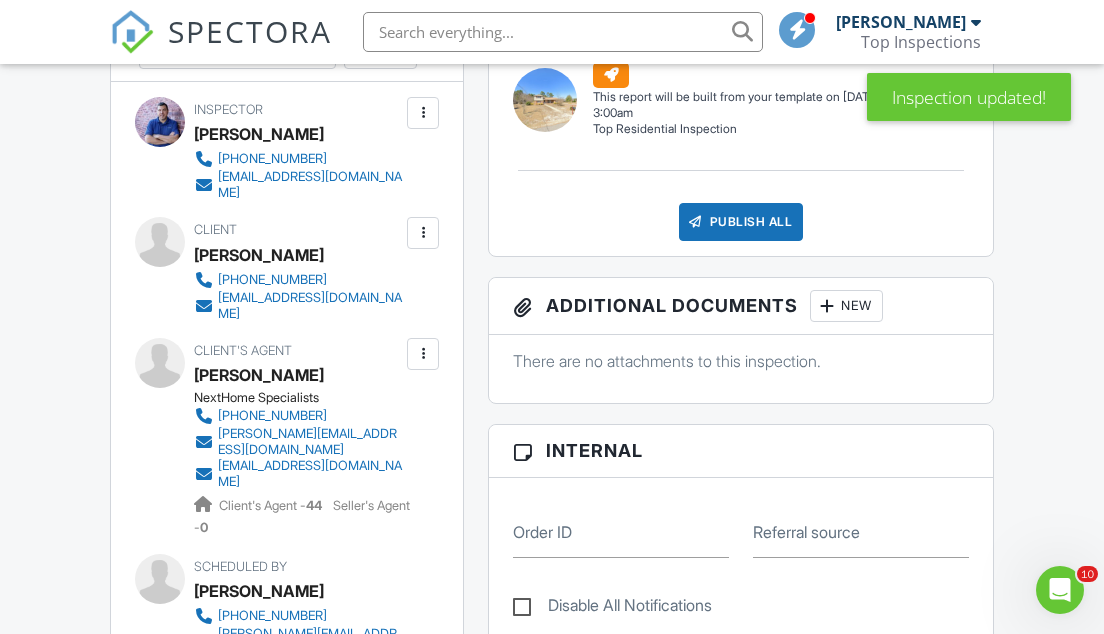click on "Client
Shannon Hatchell
803-629-1373
shanhatchell@gmail.com" at bounding box center [346, 269] 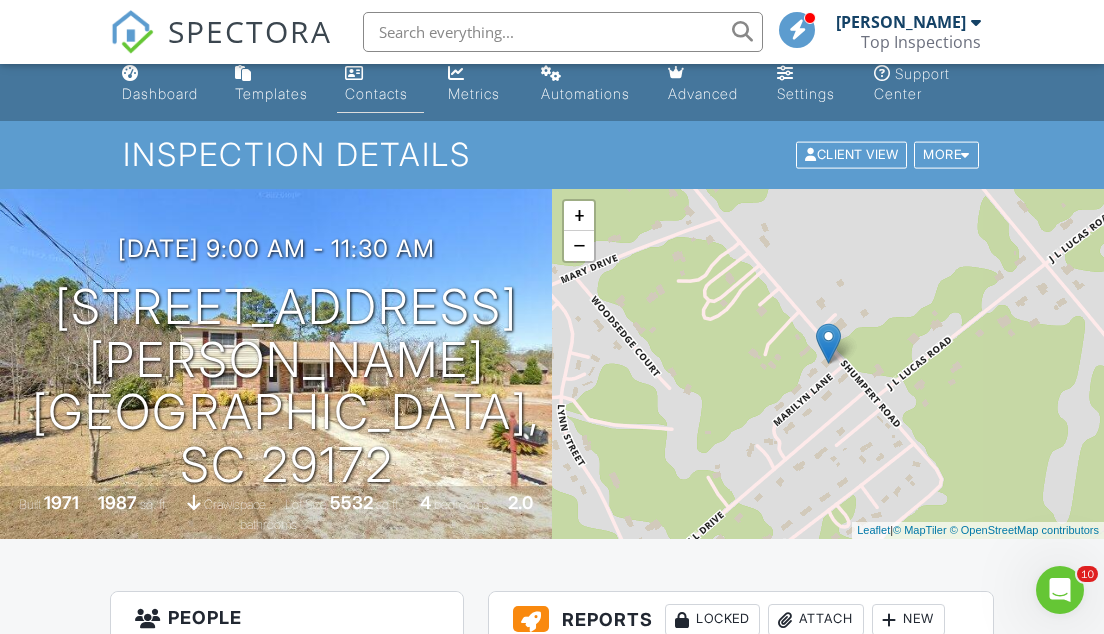 scroll, scrollTop: 0, scrollLeft: 0, axis: both 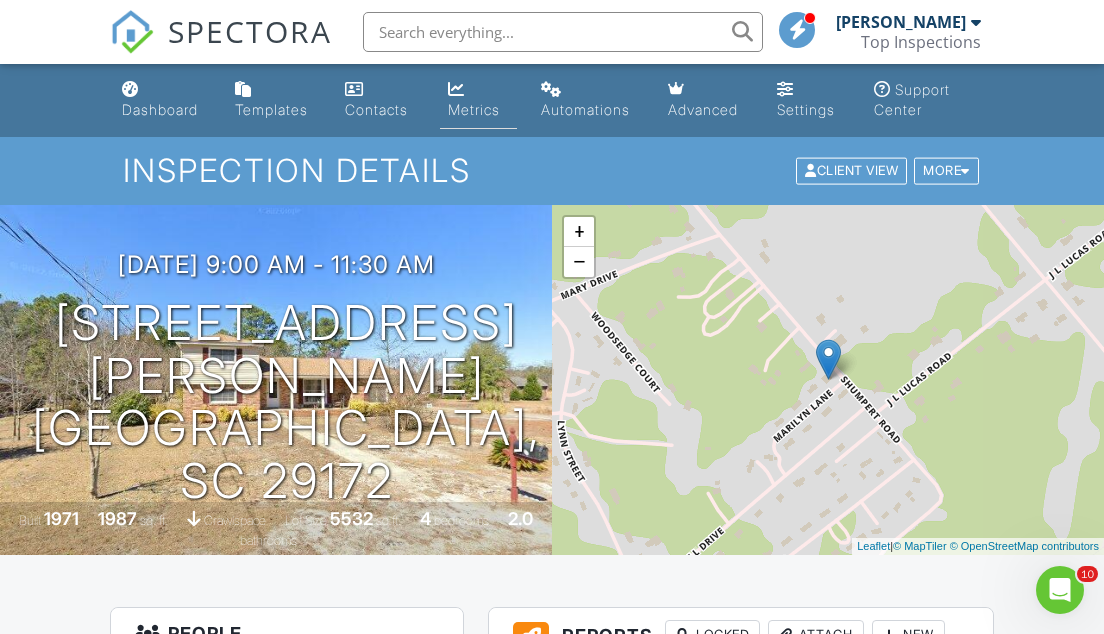 click on "Metrics" at bounding box center [474, 109] 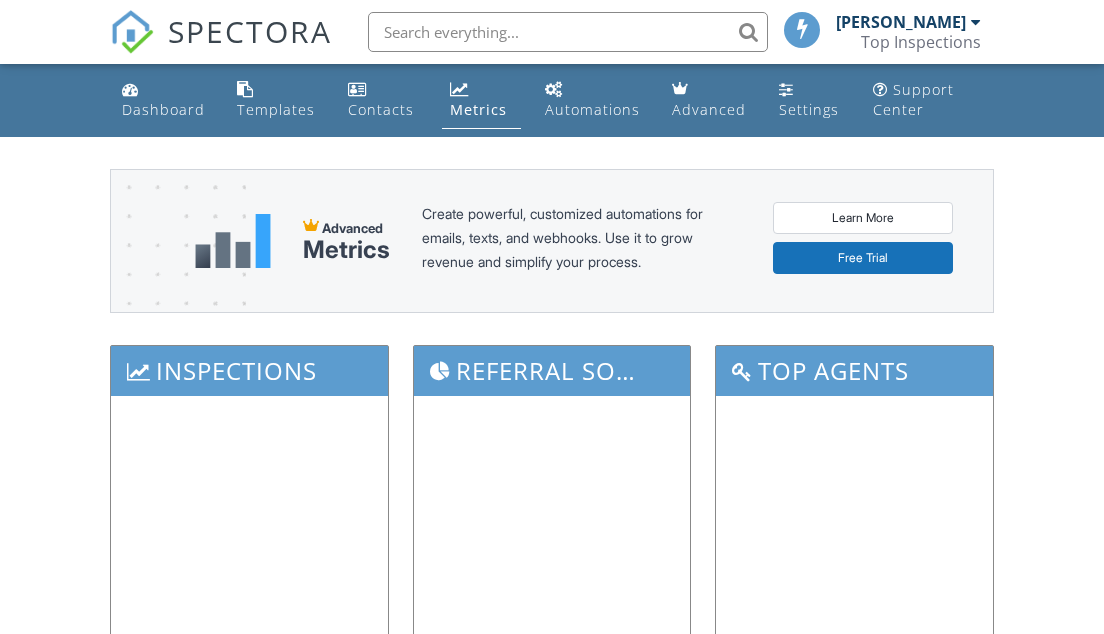 scroll, scrollTop: 0, scrollLeft: 0, axis: both 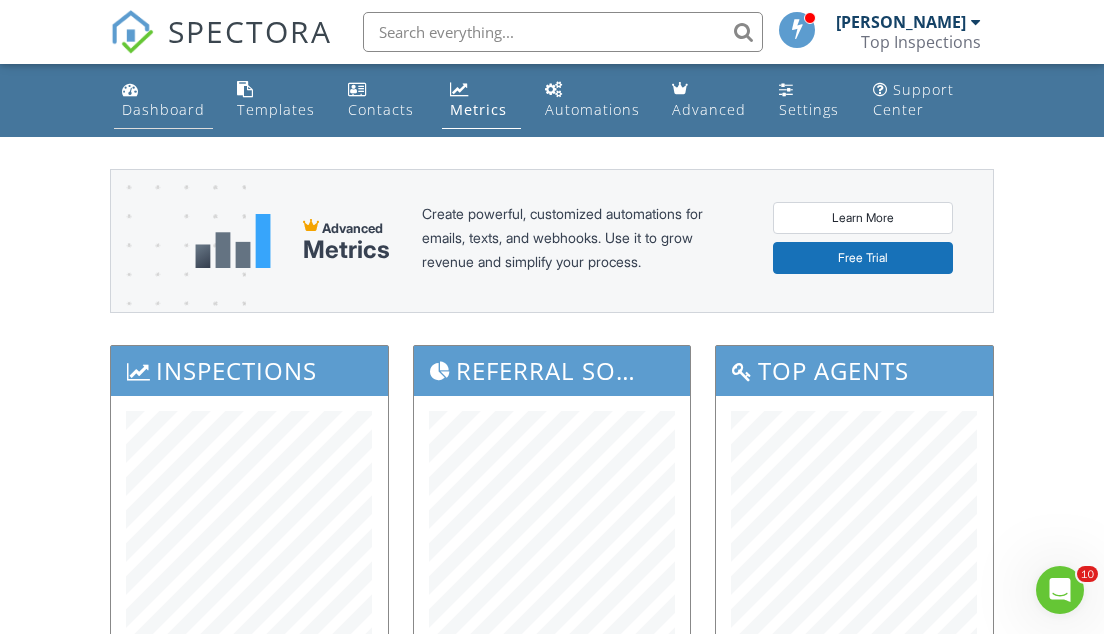 click on "Dashboard" at bounding box center [163, 109] 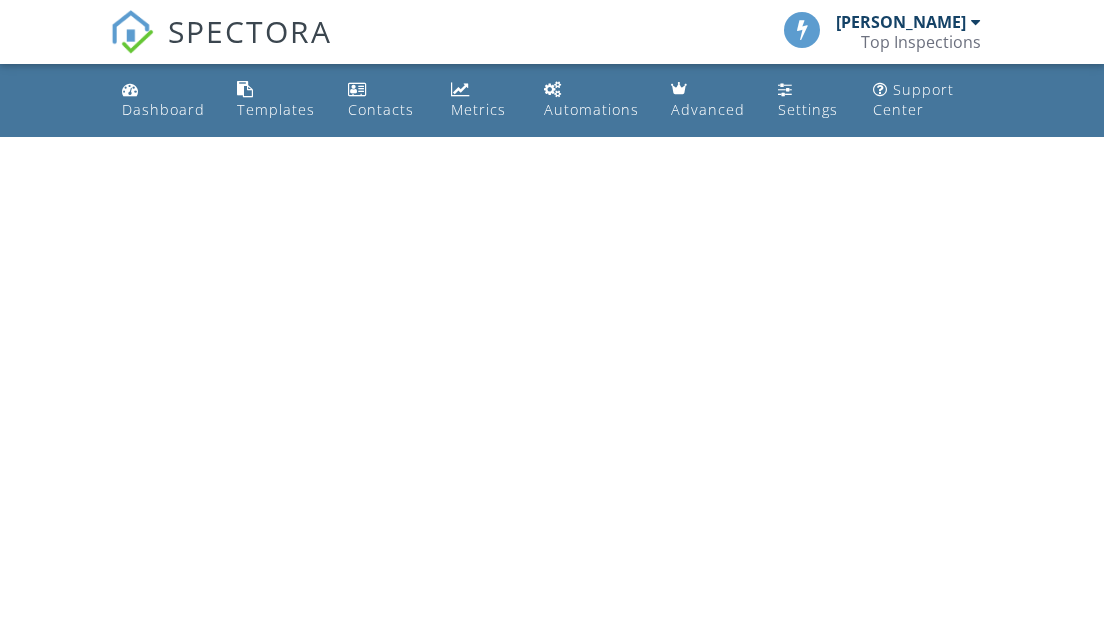 scroll, scrollTop: 0, scrollLeft: 0, axis: both 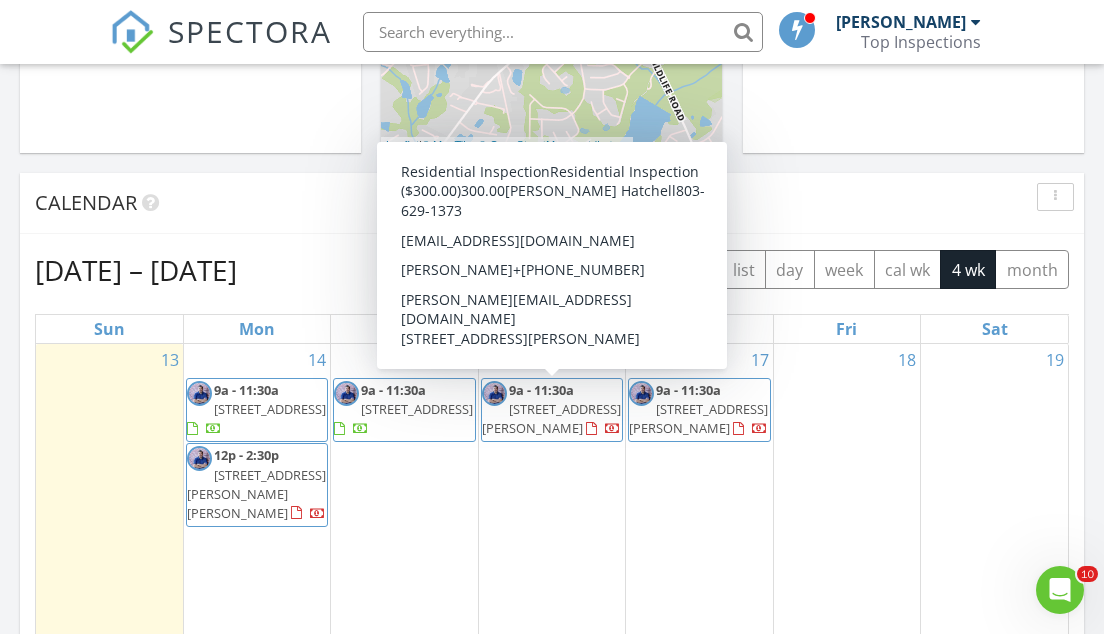 click on "Calendar" at bounding box center (537, 203) 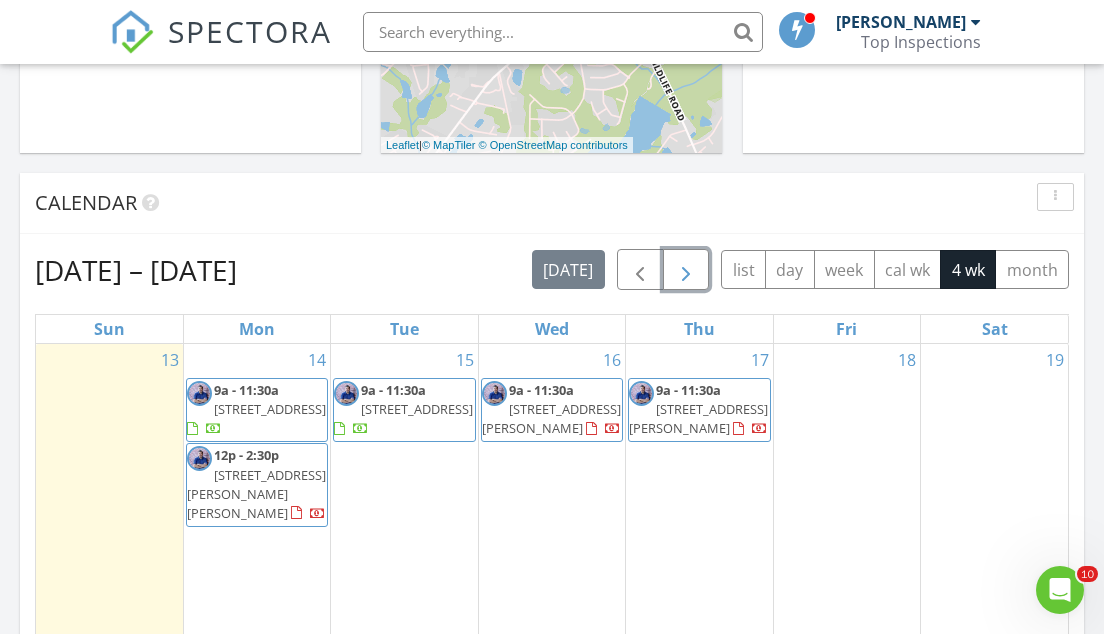 click at bounding box center (686, 270) 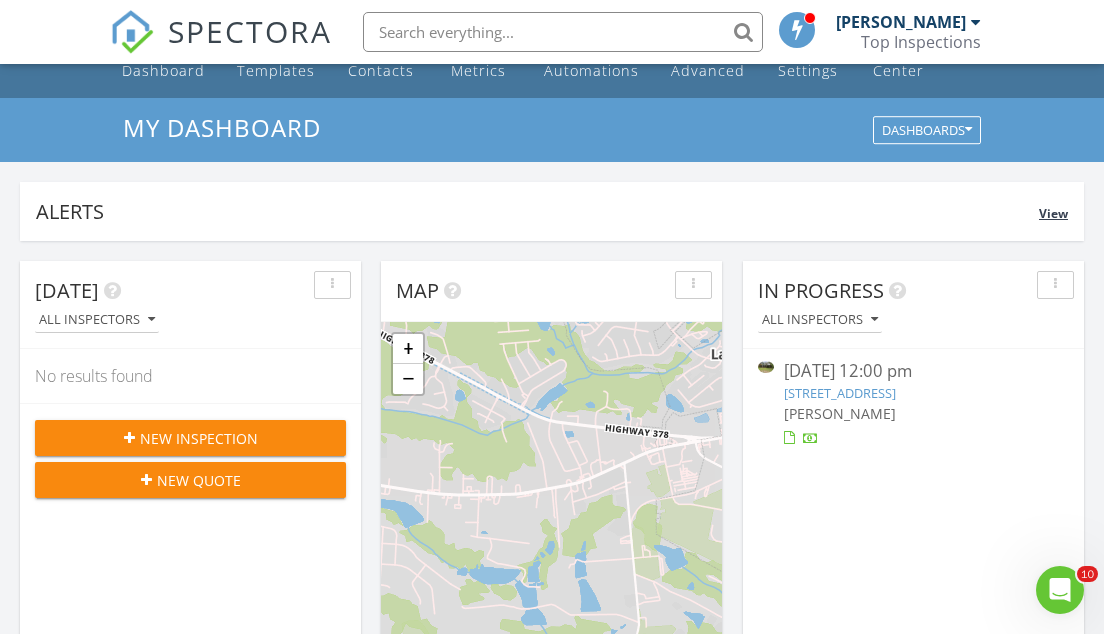 scroll, scrollTop: 0, scrollLeft: 0, axis: both 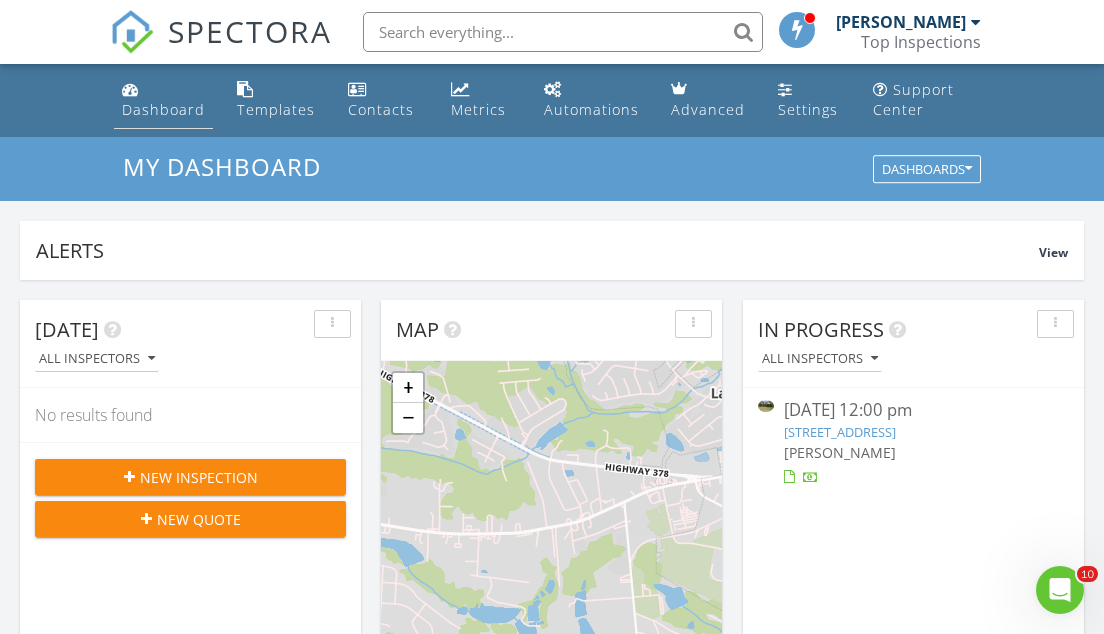 click on "Dashboard" at bounding box center [163, 109] 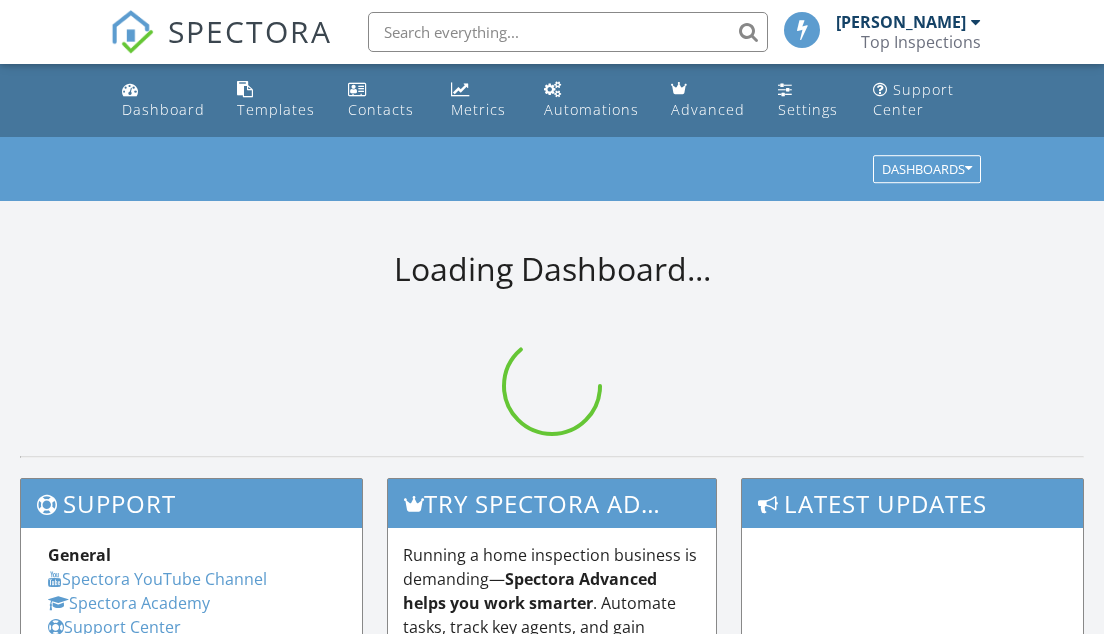 scroll, scrollTop: 0, scrollLeft: 0, axis: both 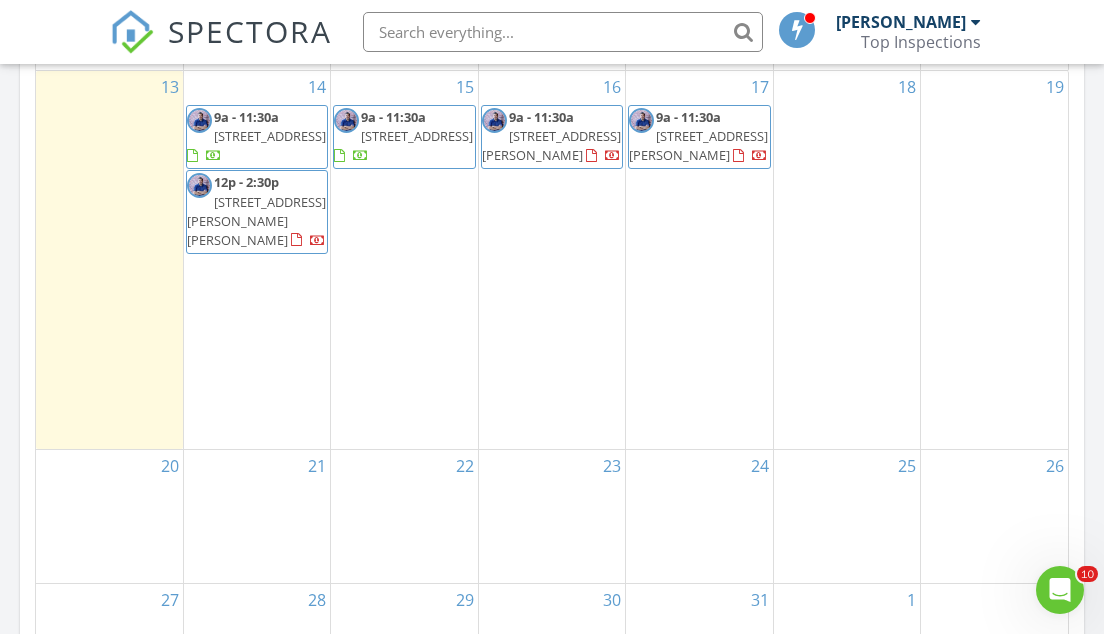 click on "9a - 11:30a
325 Third Ave , Lexington 29072" at bounding box center (257, 137) 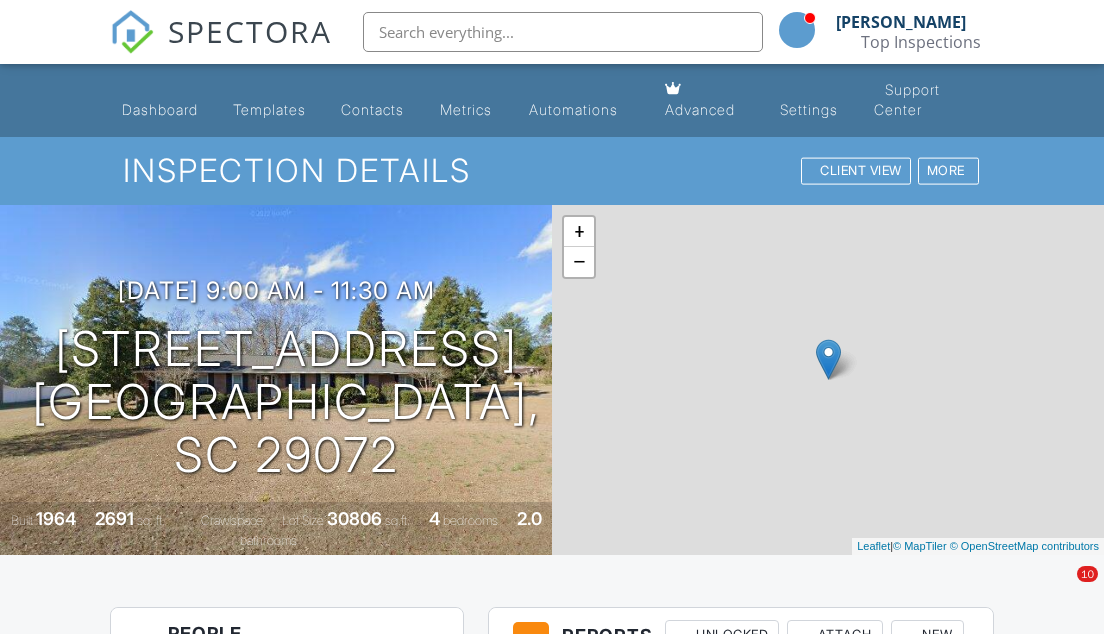scroll, scrollTop: 0, scrollLeft: 0, axis: both 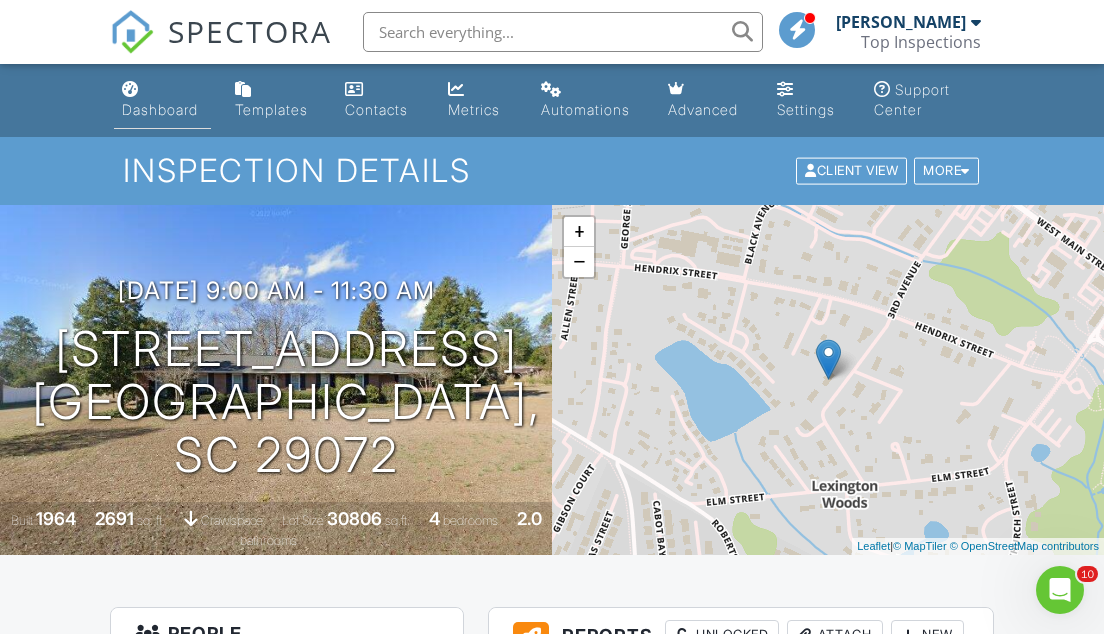 click on "Dashboard" at bounding box center [160, 109] 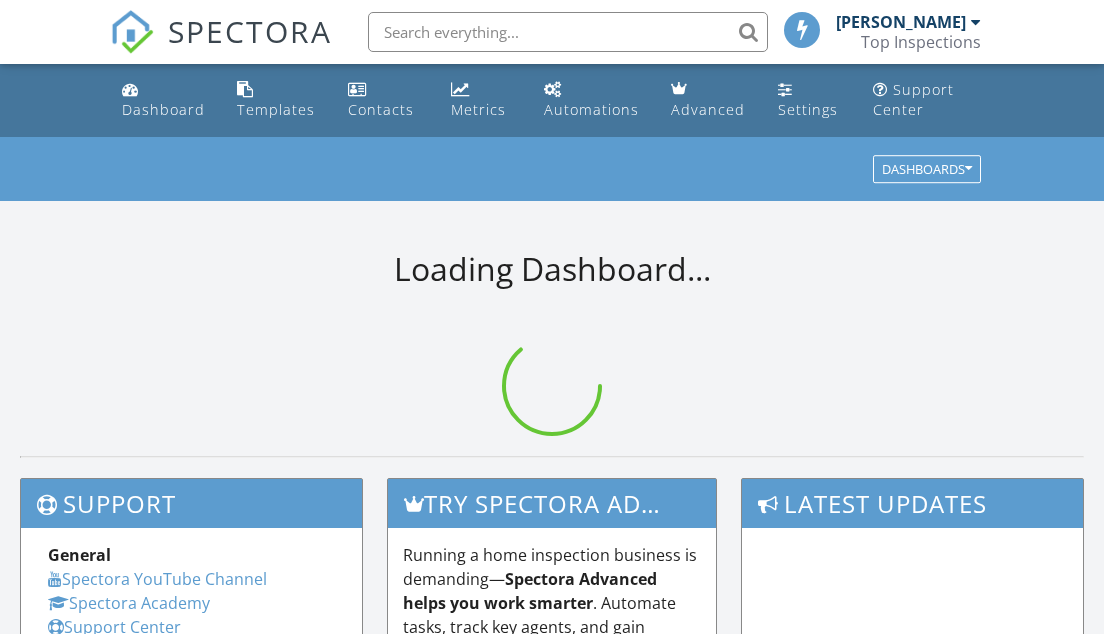 scroll, scrollTop: 0, scrollLeft: 0, axis: both 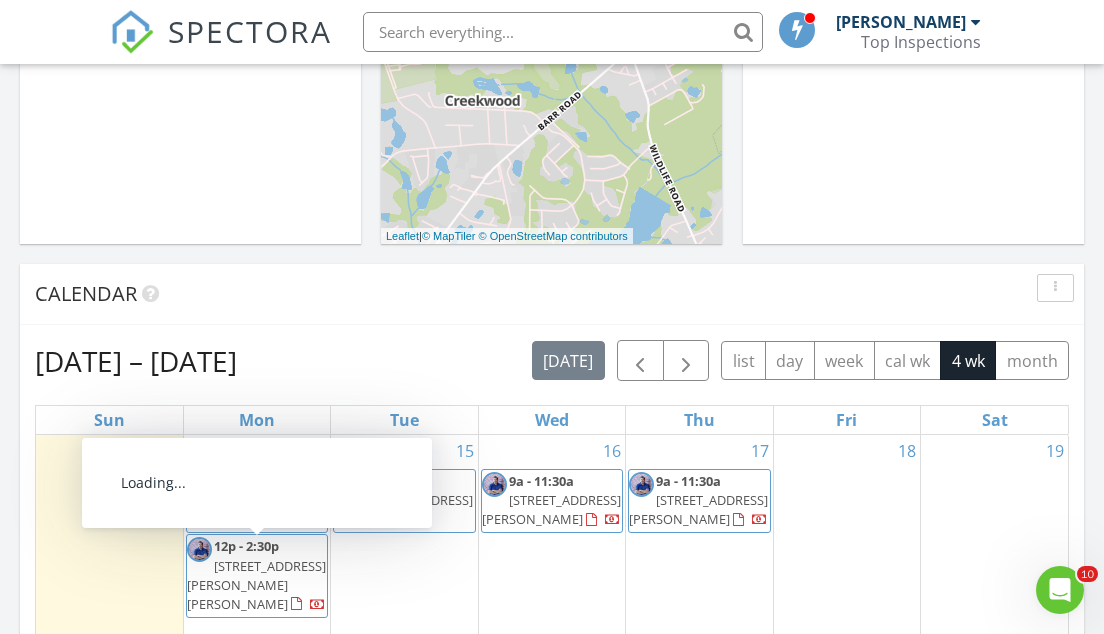 click on "[STREET_ADDRESS][PERSON_NAME][PERSON_NAME]" at bounding box center [256, 585] 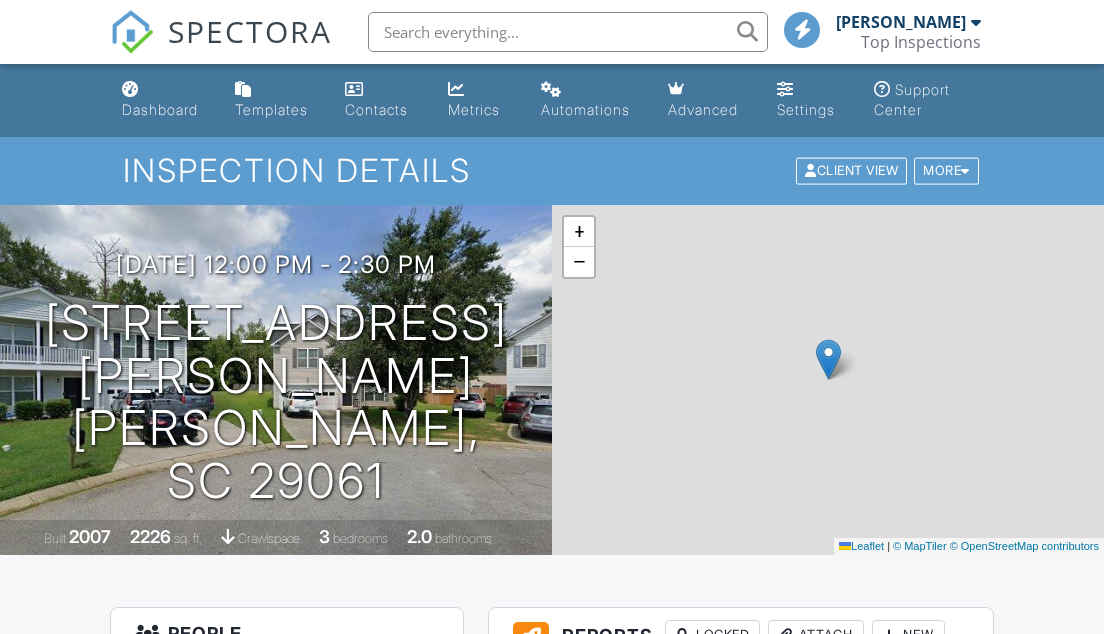 scroll, scrollTop: 0, scrollLeft: 0, axis: both 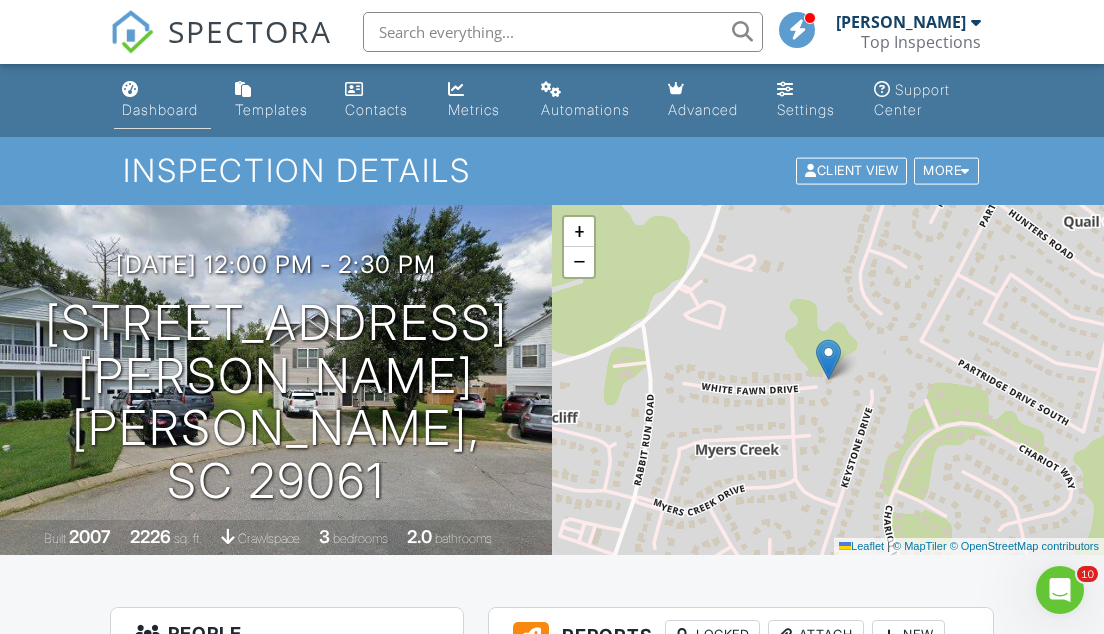 click on "Dashboard" at bounding box center [160, 109] 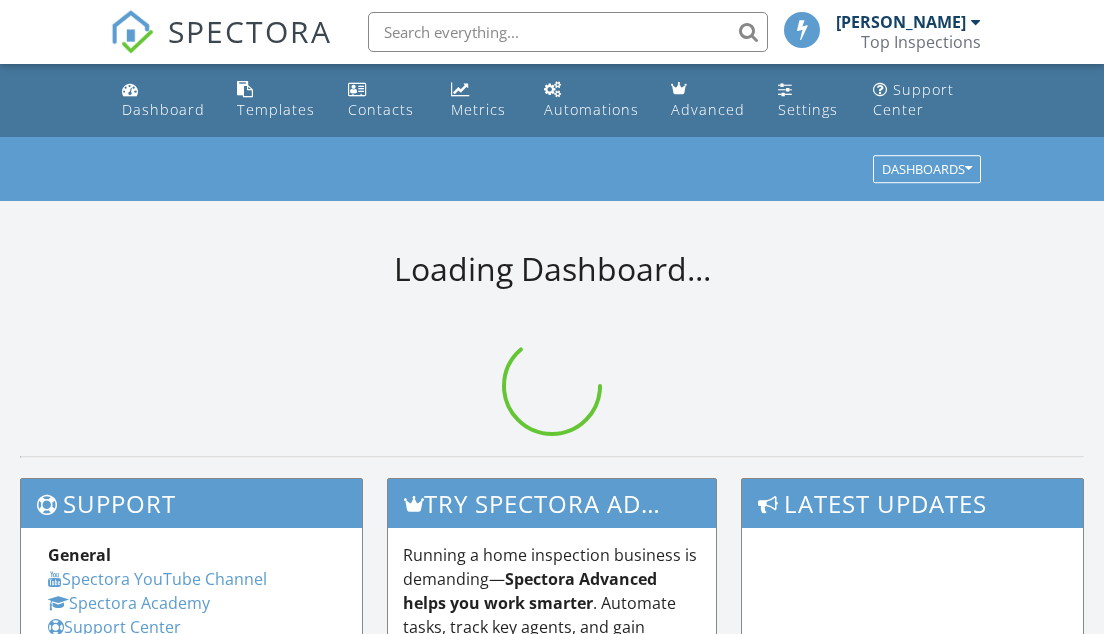 scroll, scrollTop: 0, scrollLeft: 0, axis: both 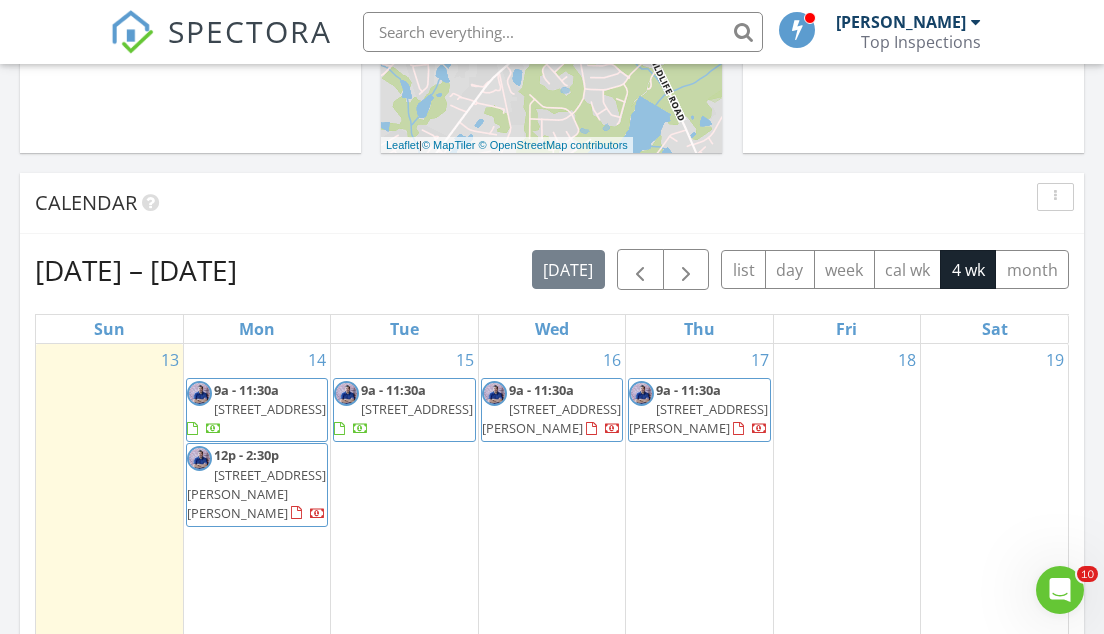 click on "124 Chetsley Dr, Lexington 29073" at bounding box center [417, 409] 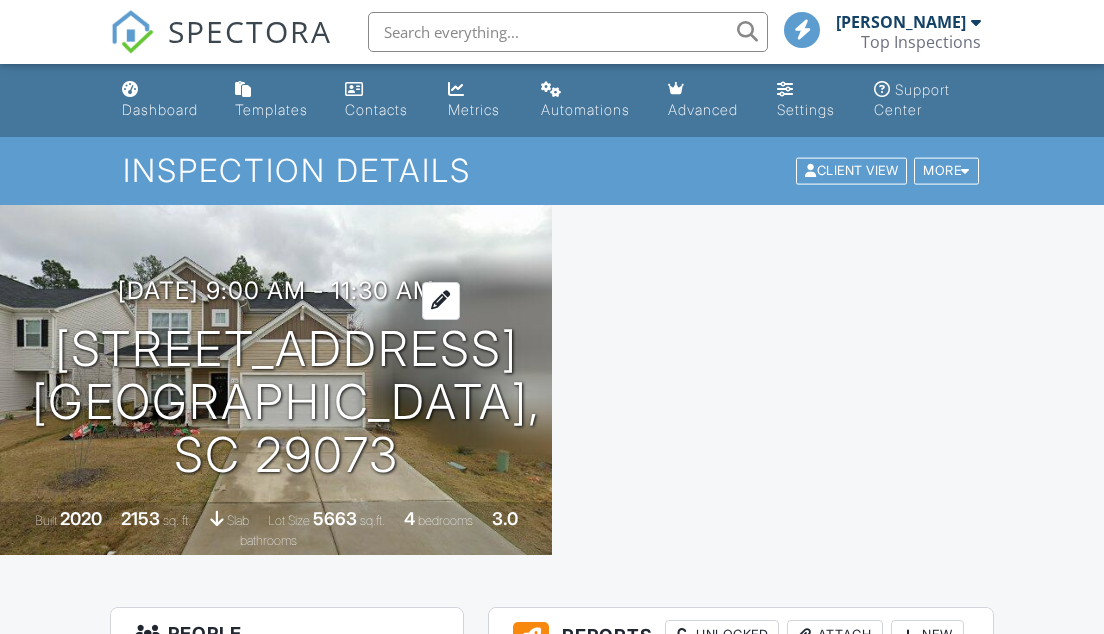 scroll, scrollTop: 0, scrollLeft: 0, axis: both 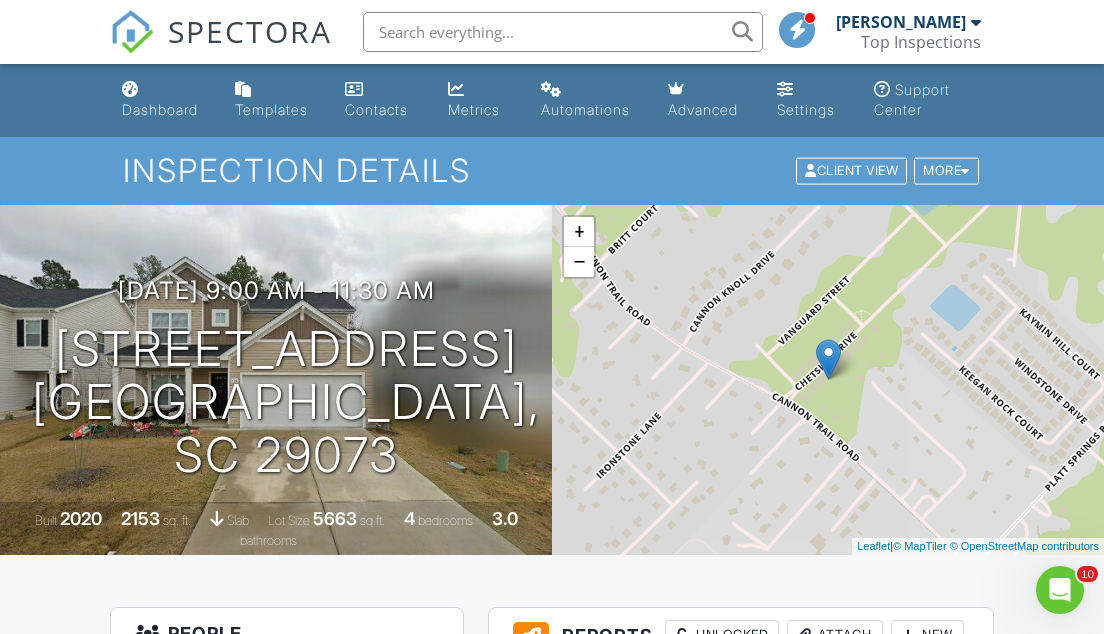 click on "Top Inspections" at bounding box center [921, 42] 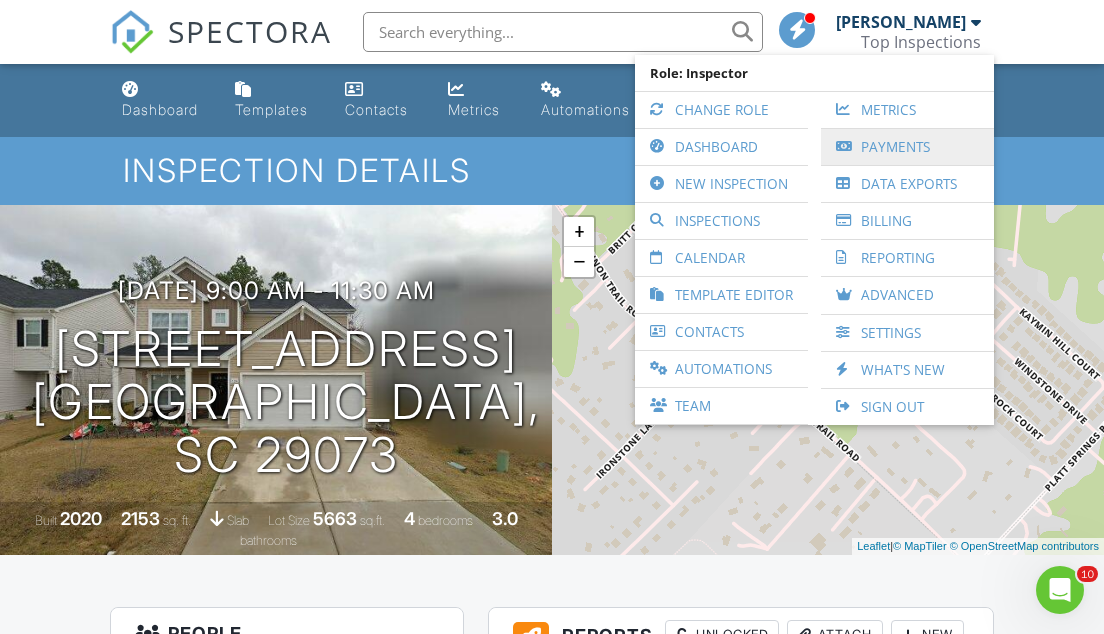 click on "Payments" at bounding box center (907, 147) 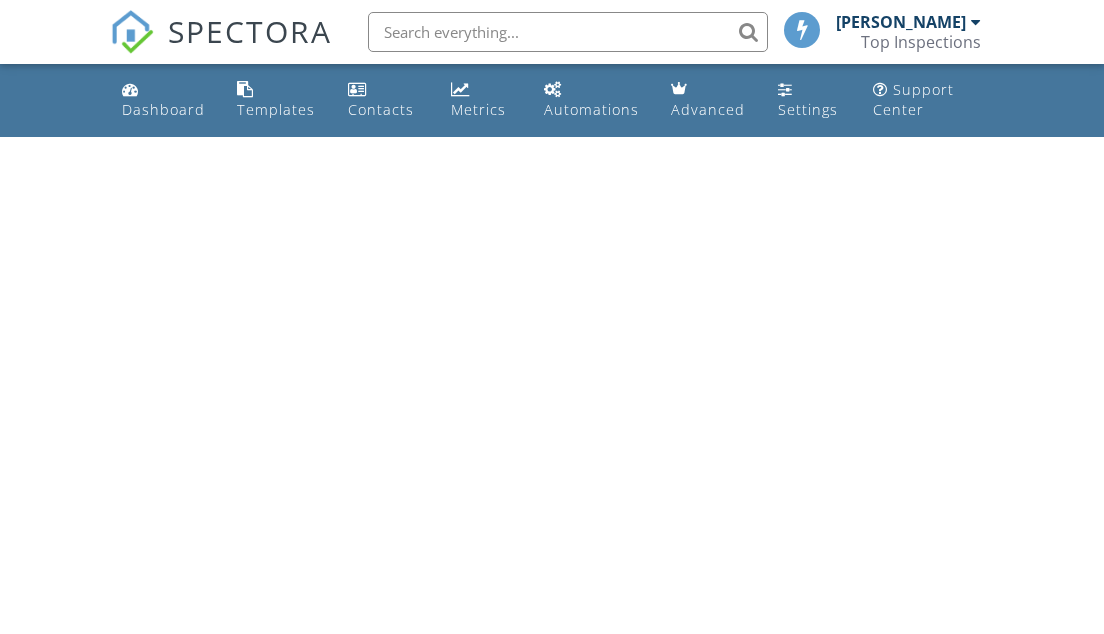 scroll, scrollTop: 0, scrollLeft: 0, axis: both 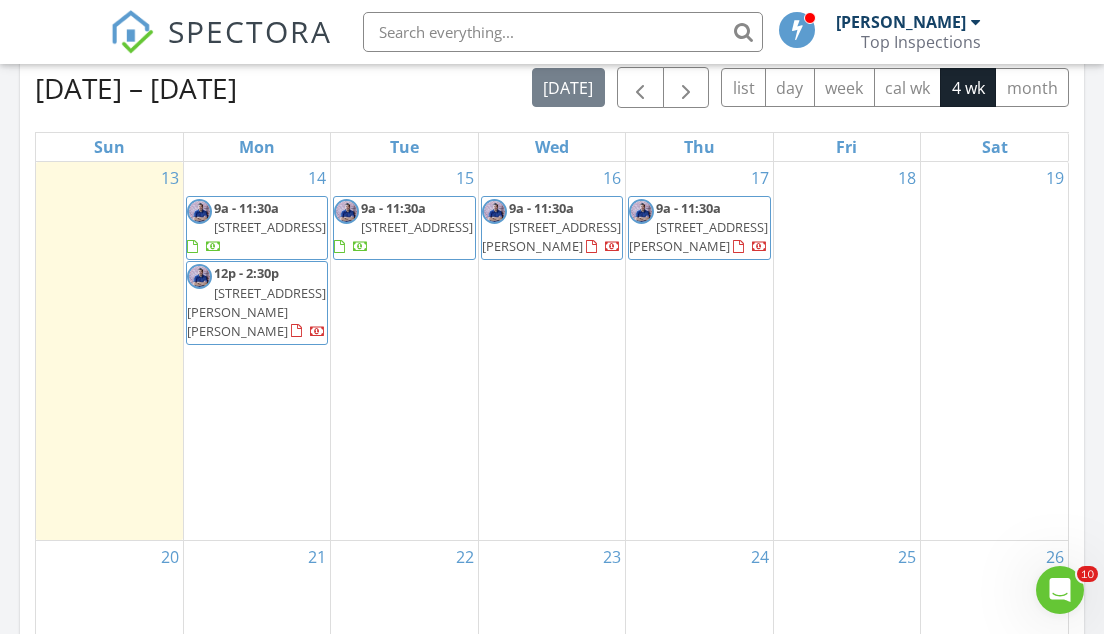 drag, startPoint x: 266, startPoint y: 290, endPoint x: 247, endPoint y: 297, distance: 20.248457 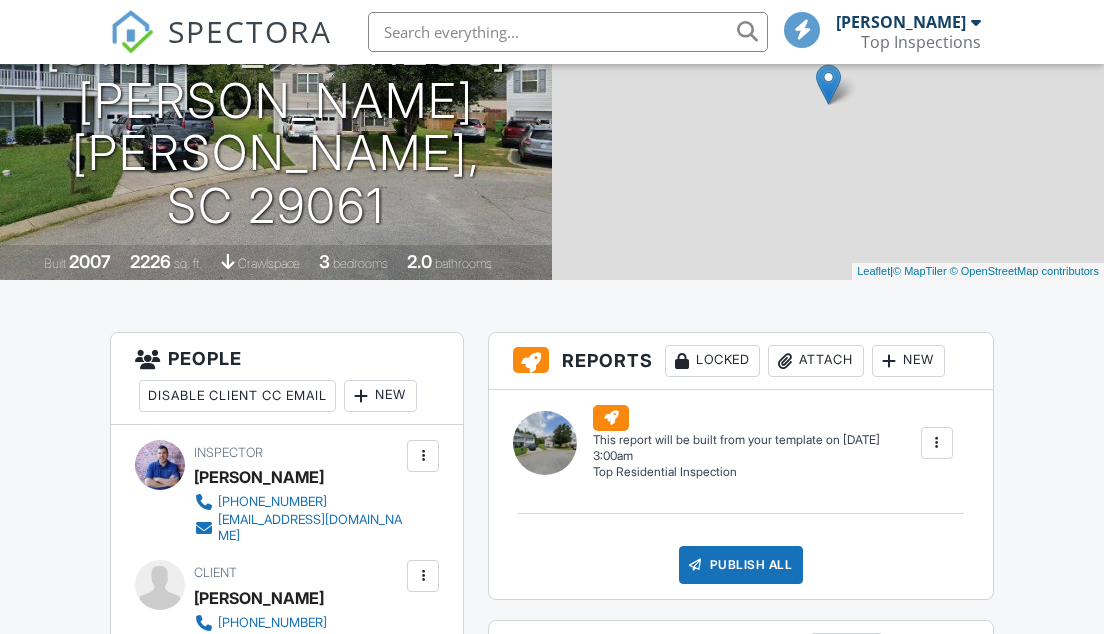 scroll, scrollTop: 636, scrollLeft: 0, axis: vertical 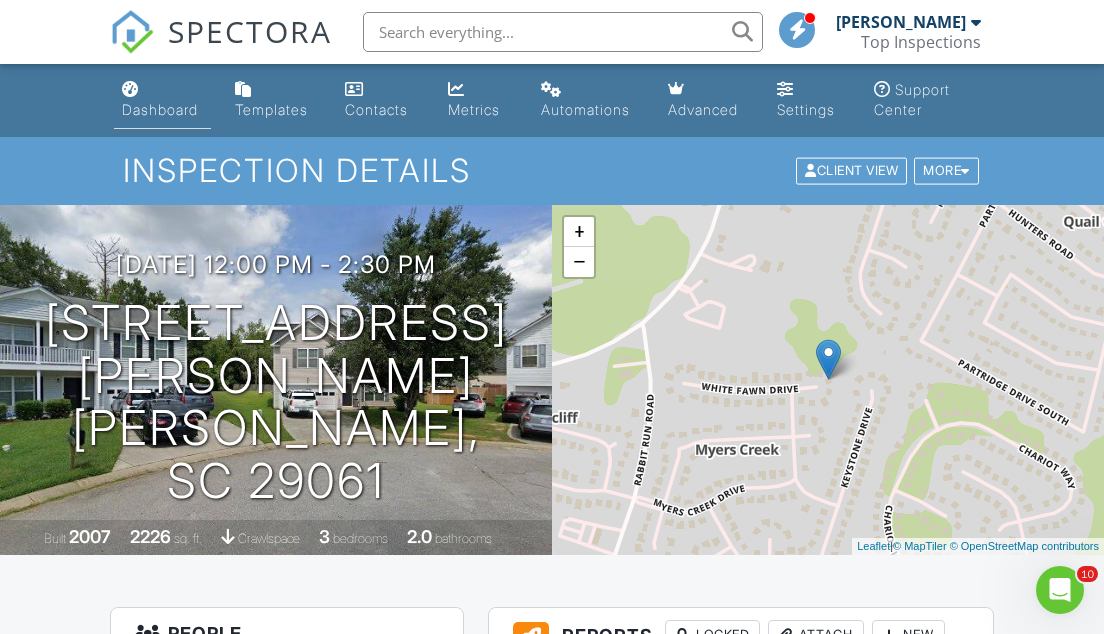 click on "Dashboard" at bounding box center [162, 100] 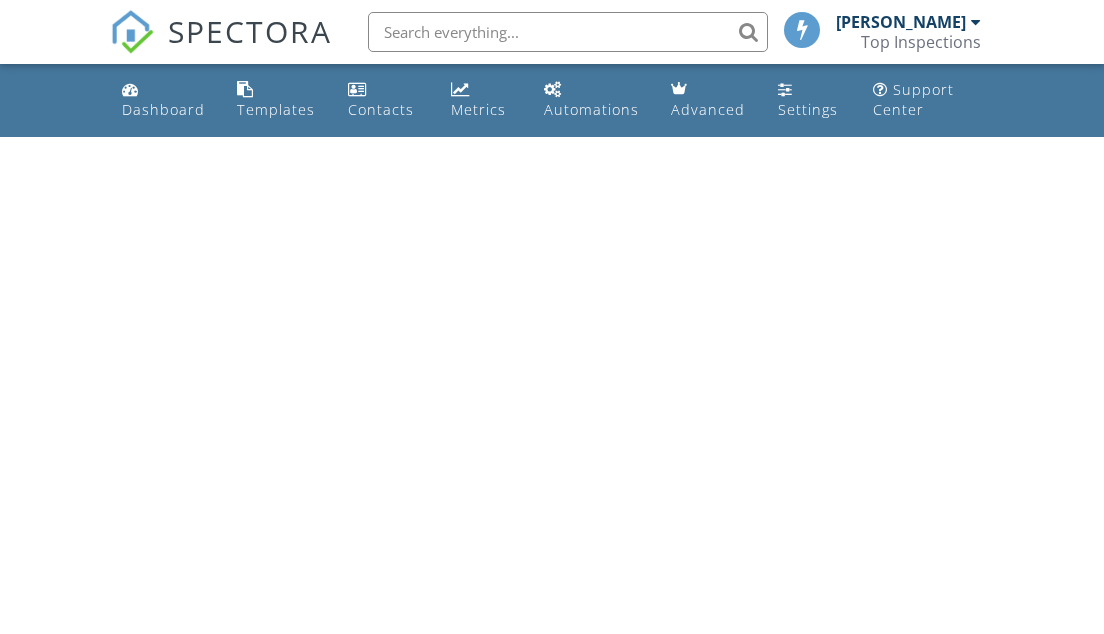scroll, scrollTop: 0, scrollLeft: 0, axis: both 